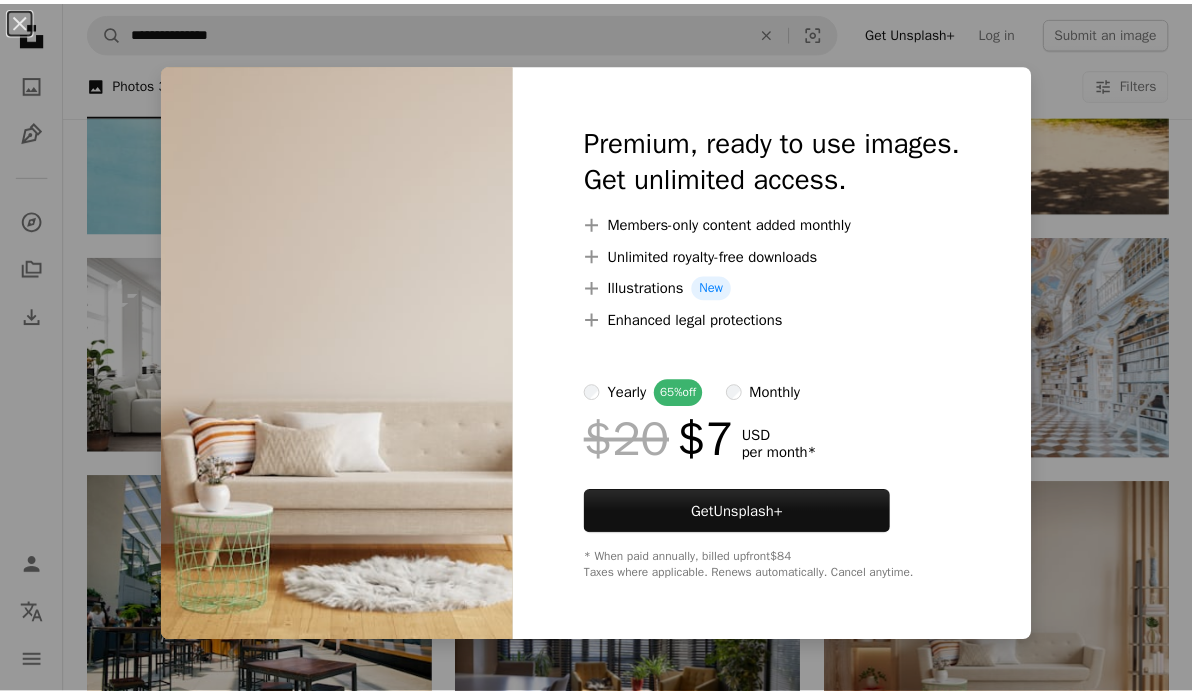 scroll, scrollTop: 16409, scrollLeft: 0, axis: vertical 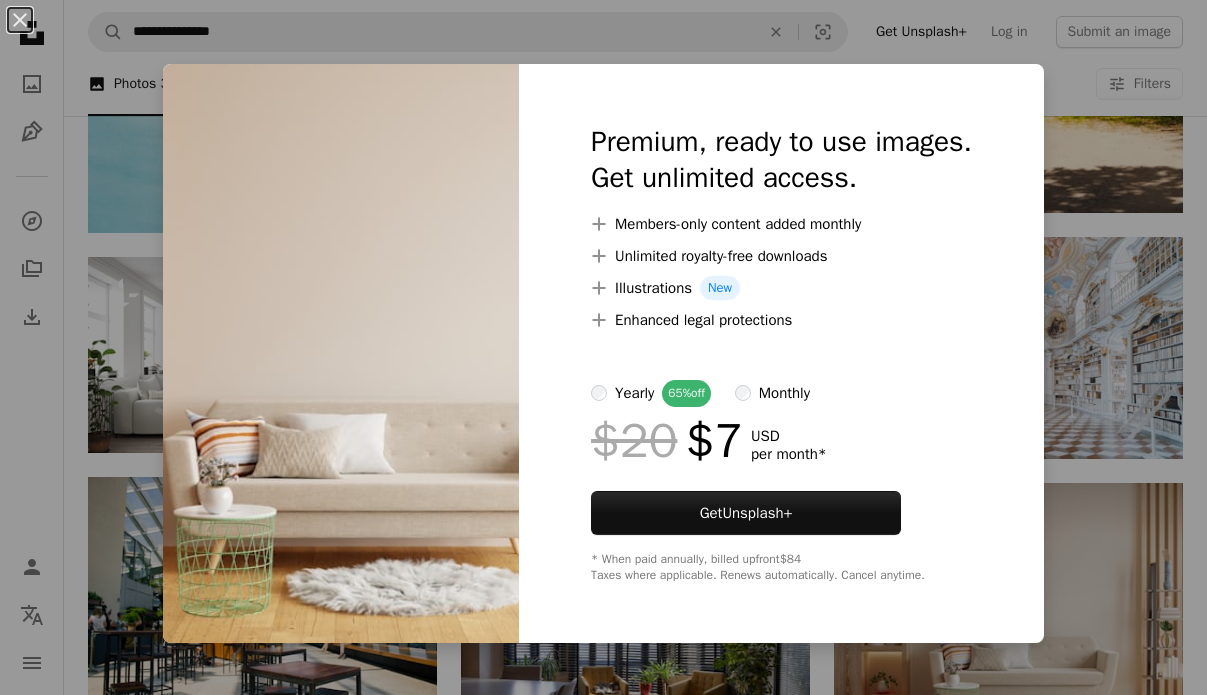click on "An X shape Premium, ready to use images. Get unlimited access. A plus sign Members-only content added monthly A plus sign Unlimited royalty-free downloads A plus sign Illustrations  New A plus sign Enhanced legal protections yearly 65%  off monthly $20   $7 USD per month * Get  Unsplash+ * When paid annually, billed upfront  $84 Taxes where applicable. Renews automatically. Cancel anytime." at bounding box center (603, 347) 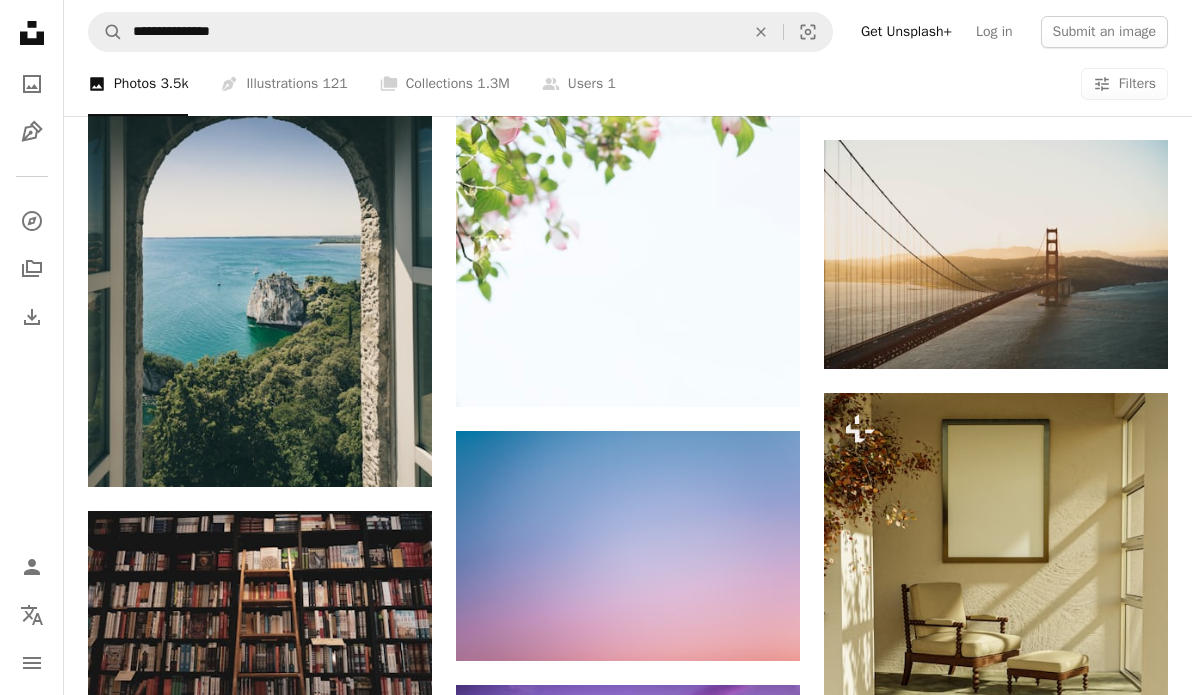 scroll, scrollTop: 17805, scrollLeft: 0, axis: vertical 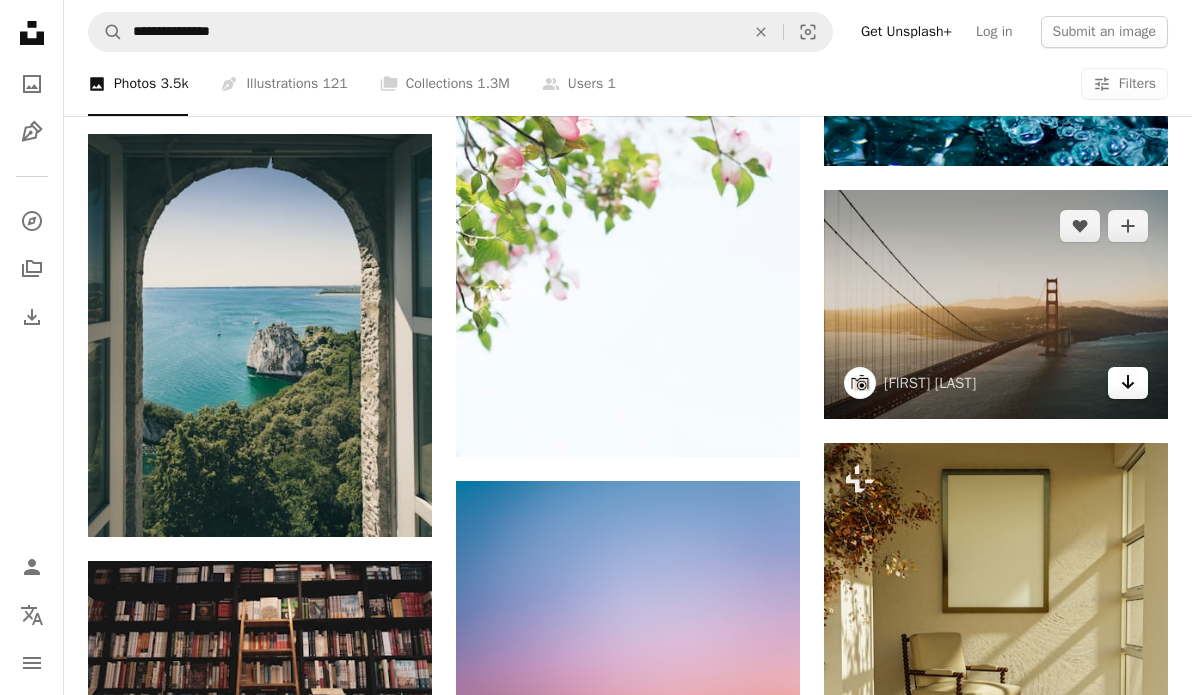 click on "Arrow pointing down" at bounding box center [1128, 383] 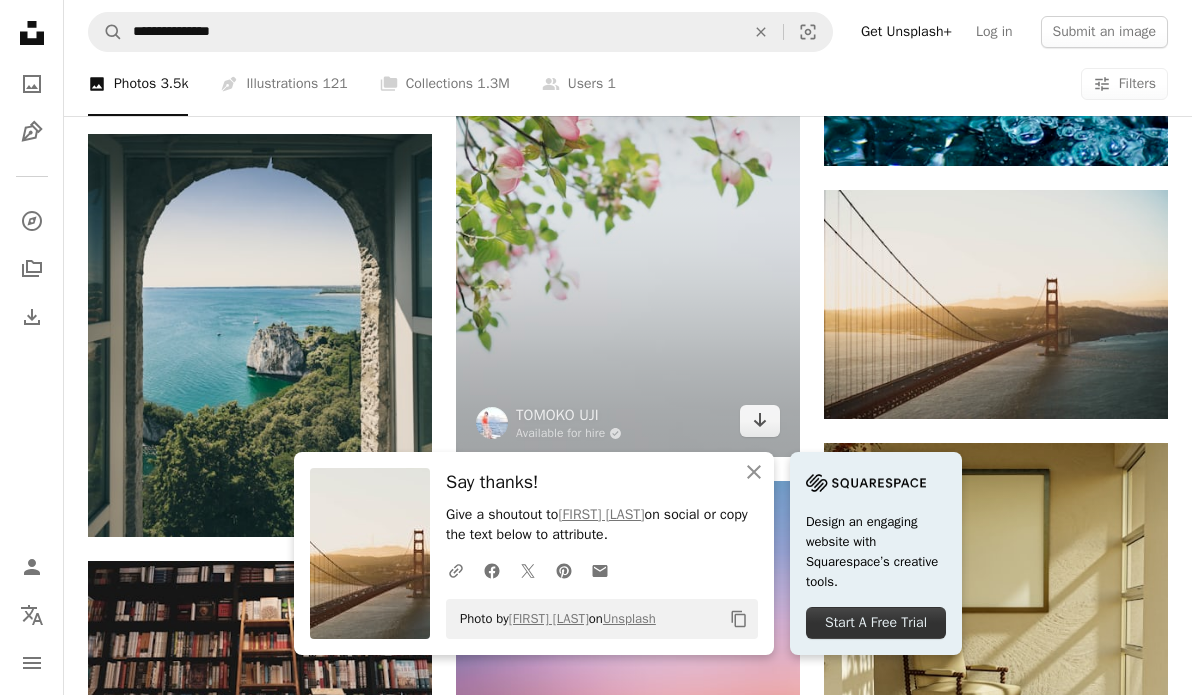 click at bounding box center [628, 199] 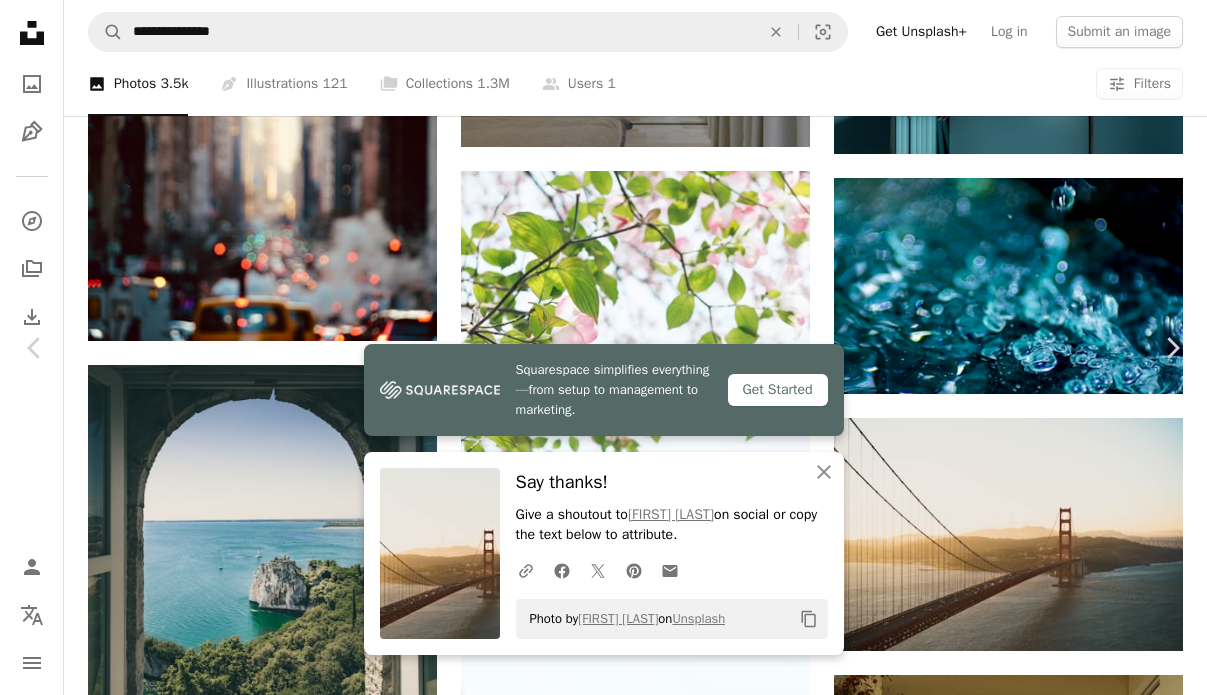 click on "Photo by [PERSON] on [BRAND]
Copy content [PERSON] Available for hire ... Photo by [PERSON] on [BRAND]
Copy content" at bounding box center [603, 4860] 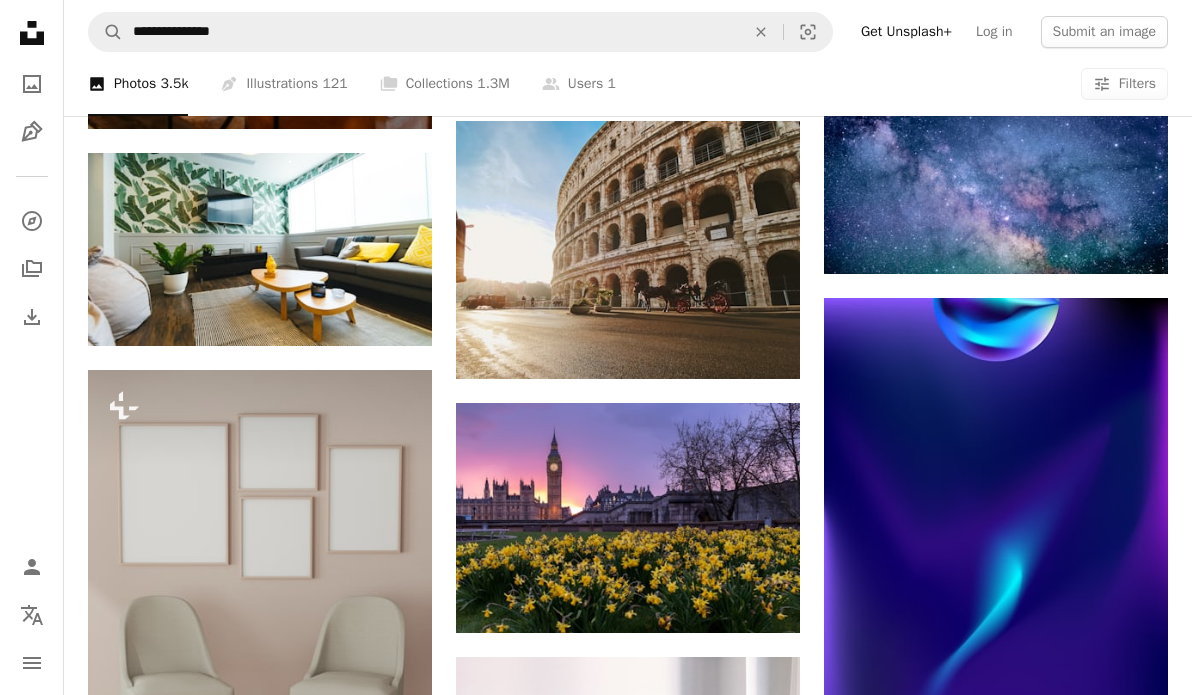 scroll, scrollTop: 29606, scrollLeft: 0, axis: vertical 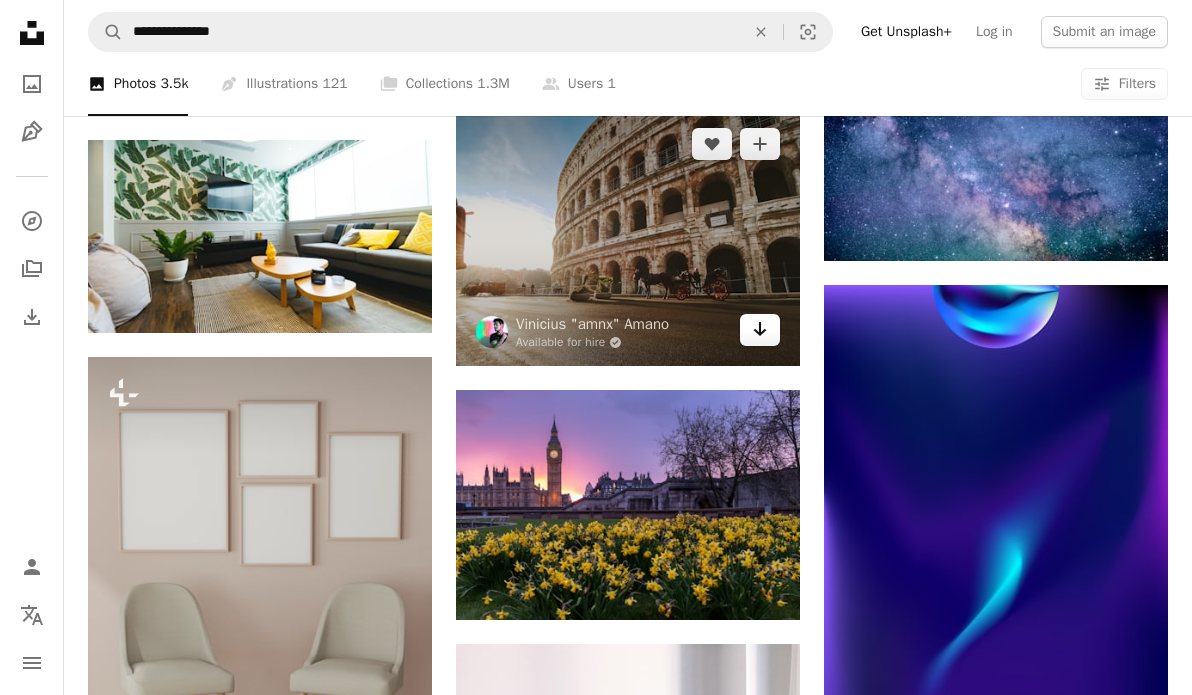 click on "Arrow pointing down" at bounding box center [760, 330] 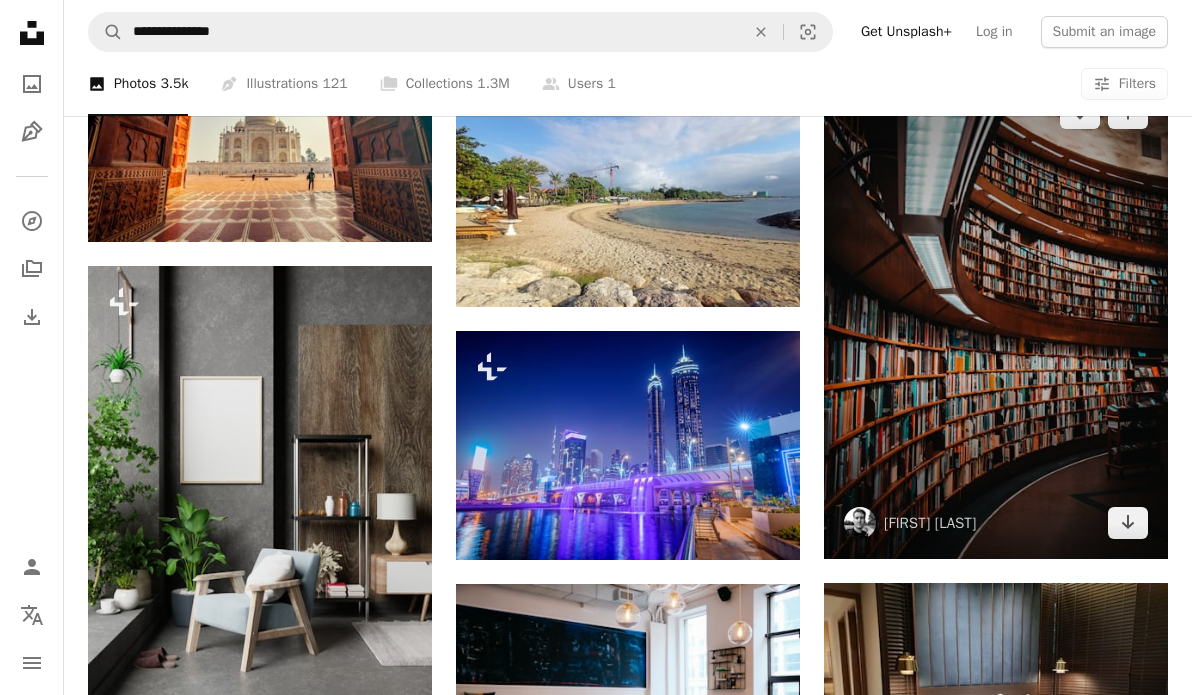 scroll, scrollTop: 32556, scrollLeft: 0, axis: vertical 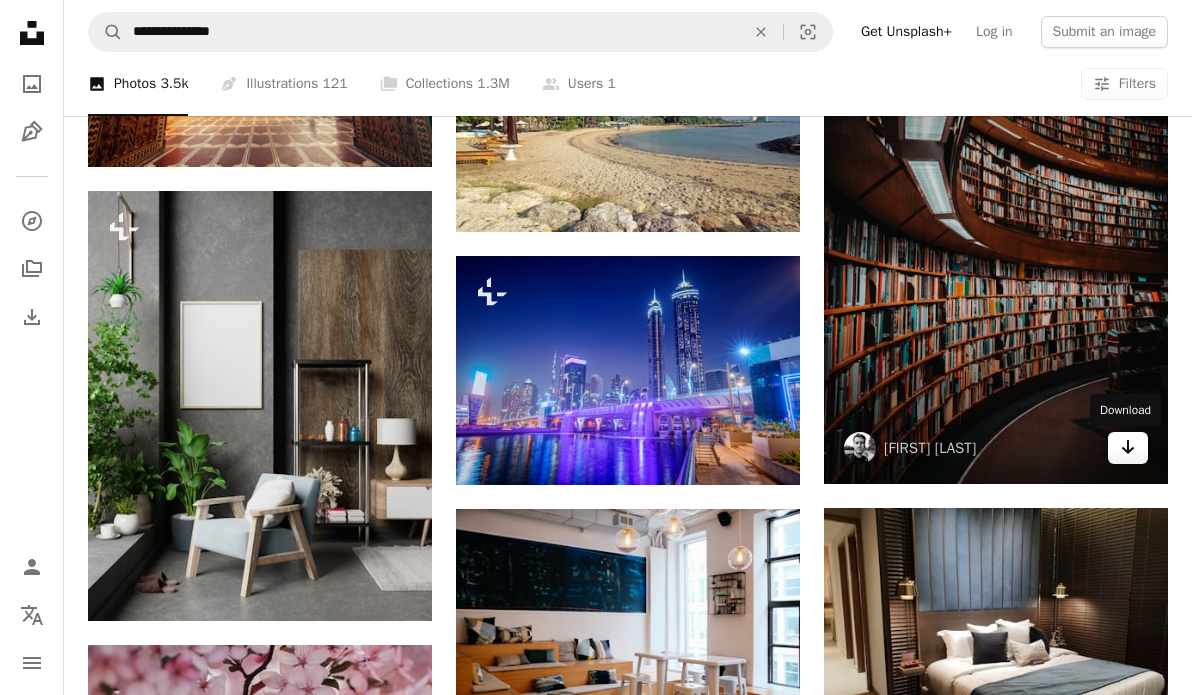 click on "Arrow pointing down" 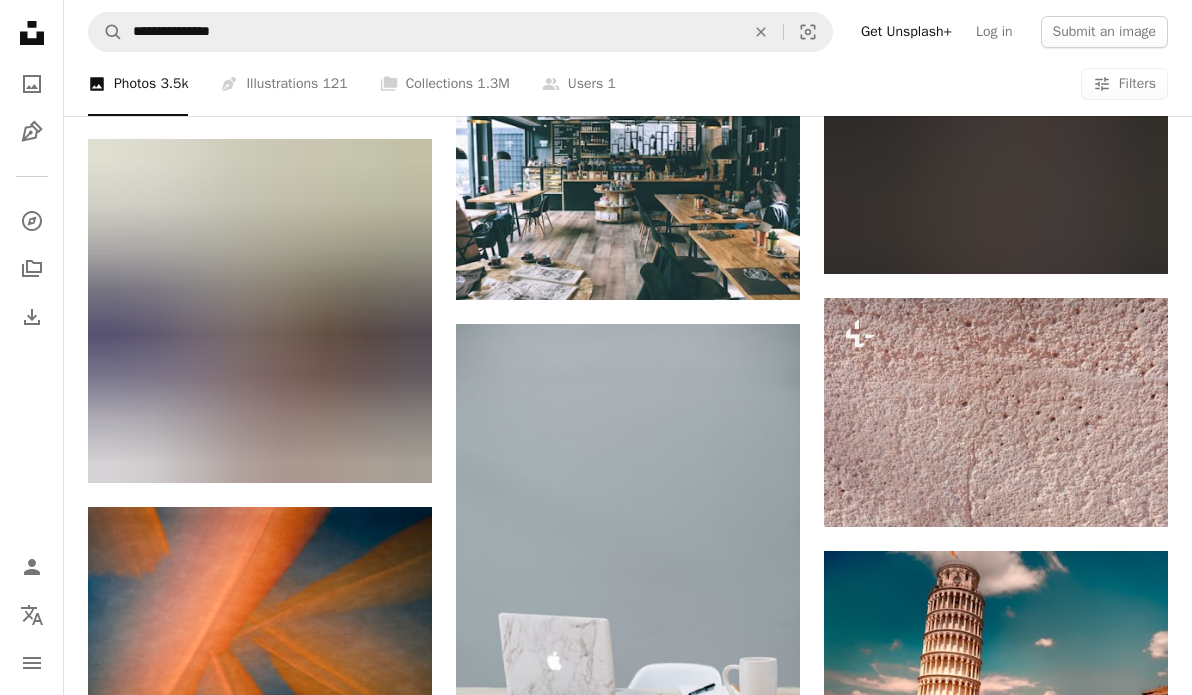 scroll, scrollTop: 38667, scrollLeft: 0, axis: vertical 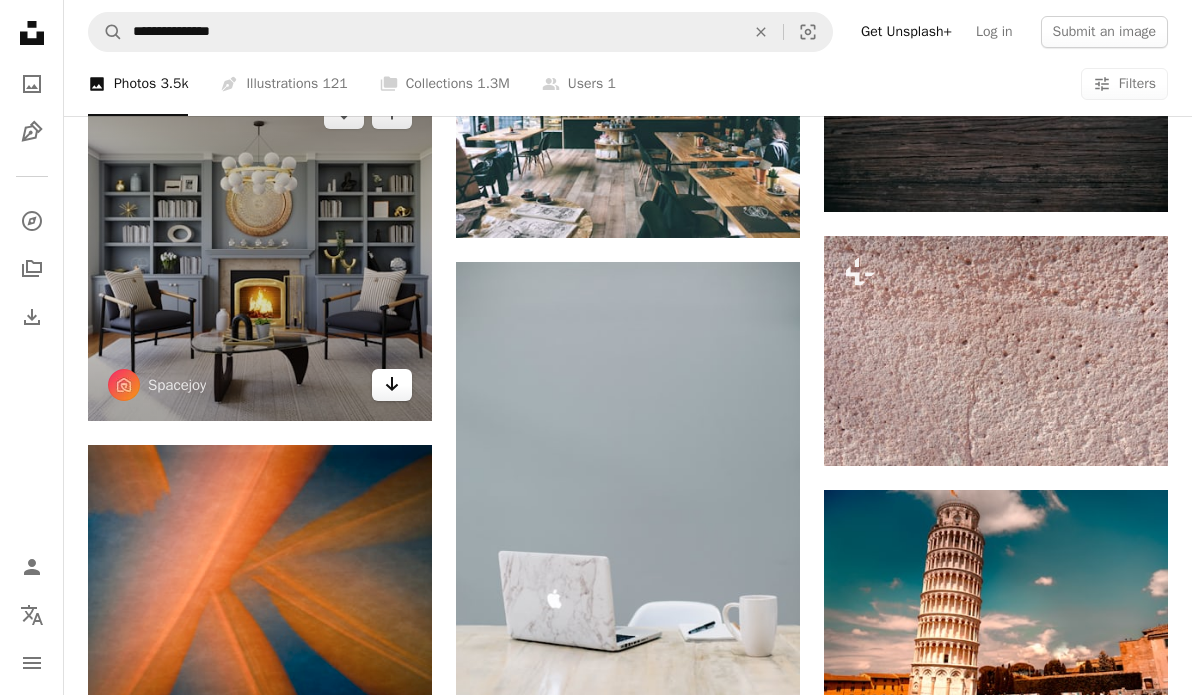 click on "Arrow pointing down" at bounding box center [392, 385] 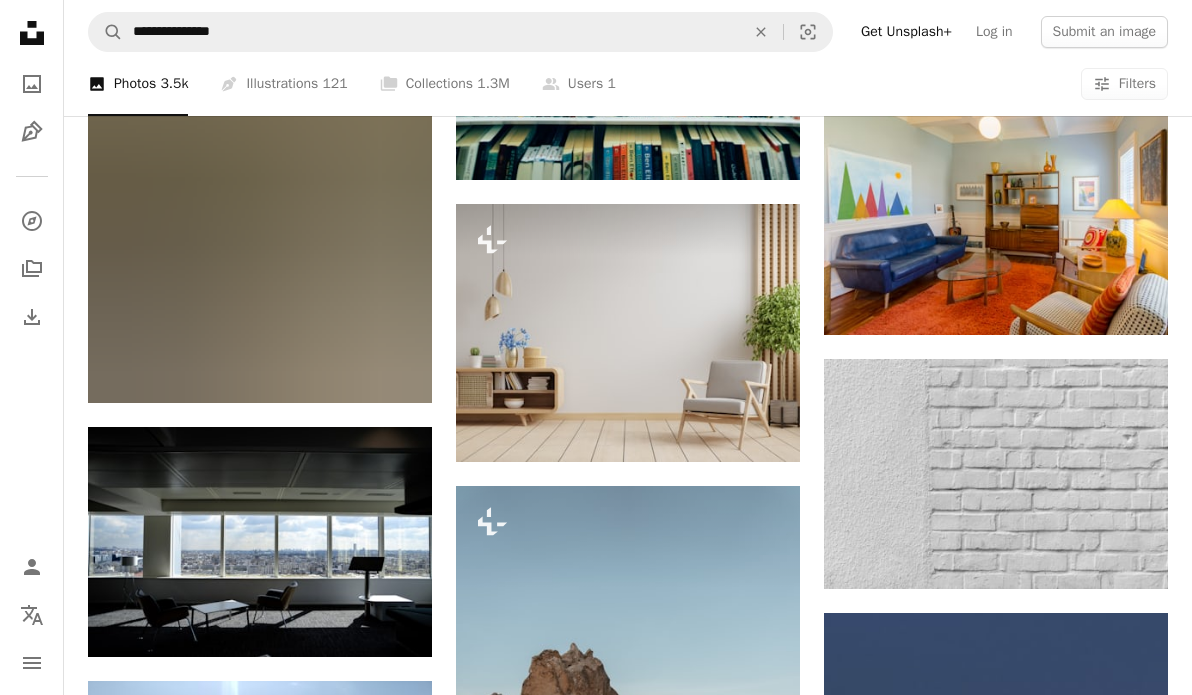 scroll, scrollTop: 41414, scrollLeft: 0, axis: vertical 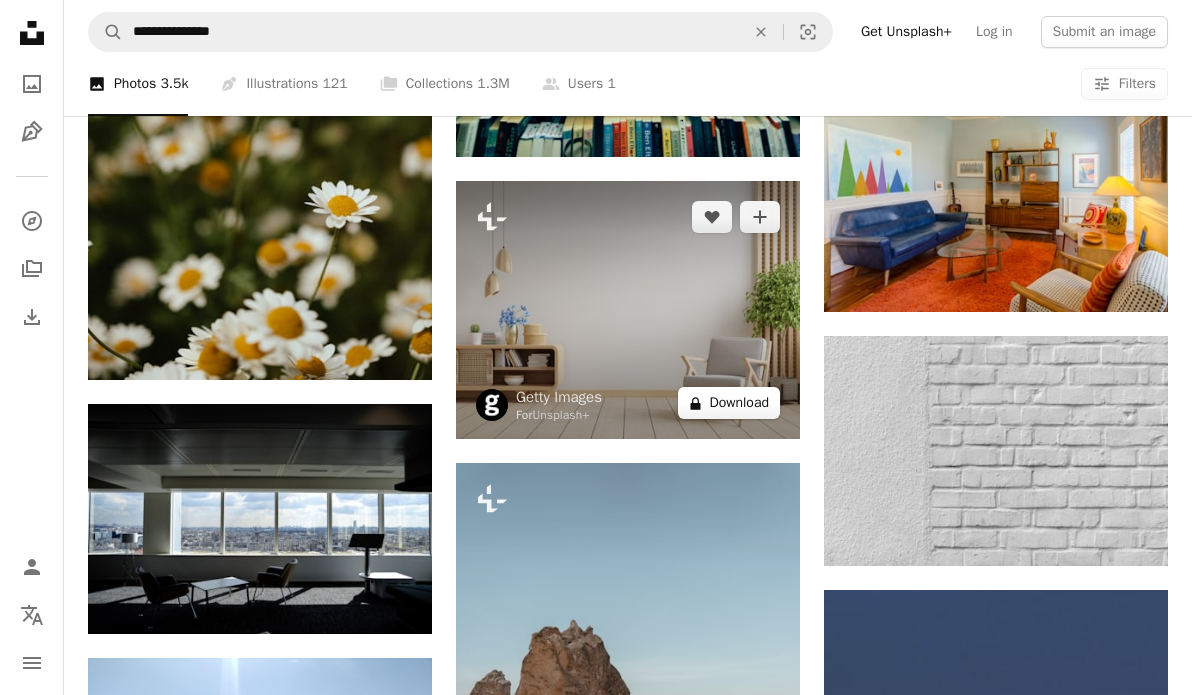 click on "A lock   Download" at bounding box center [729, 403] 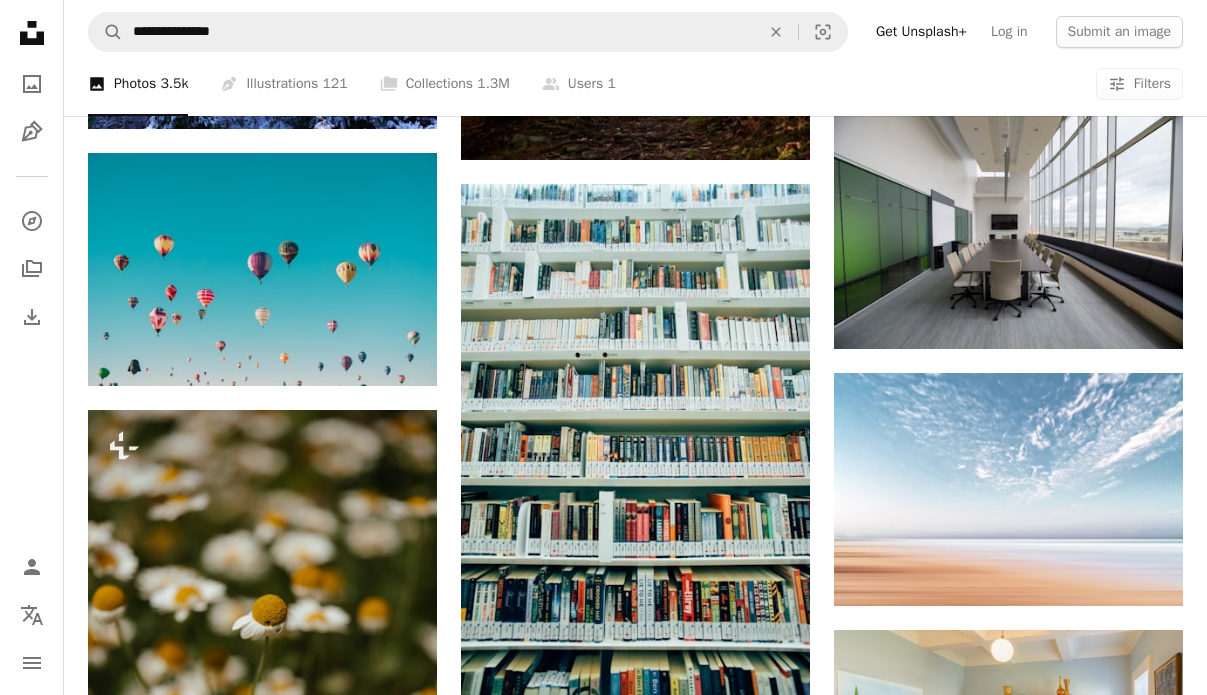 click on "An X shape Premium, ready to use images. Get unlimited access. A plus sign Members-only content added monthly A plus sign Unlimited royalty-free downloads A plus sign Illustrations  New A plus sign Enhanced legal protections yearly 65%  off monthly $20   $7 USD per month * Get  Unsplash+ * When paid annually, billed upfront  $84 Taxes where applicable. Renews automatically. Cancel anytime." at bounding box center (603, 4330) 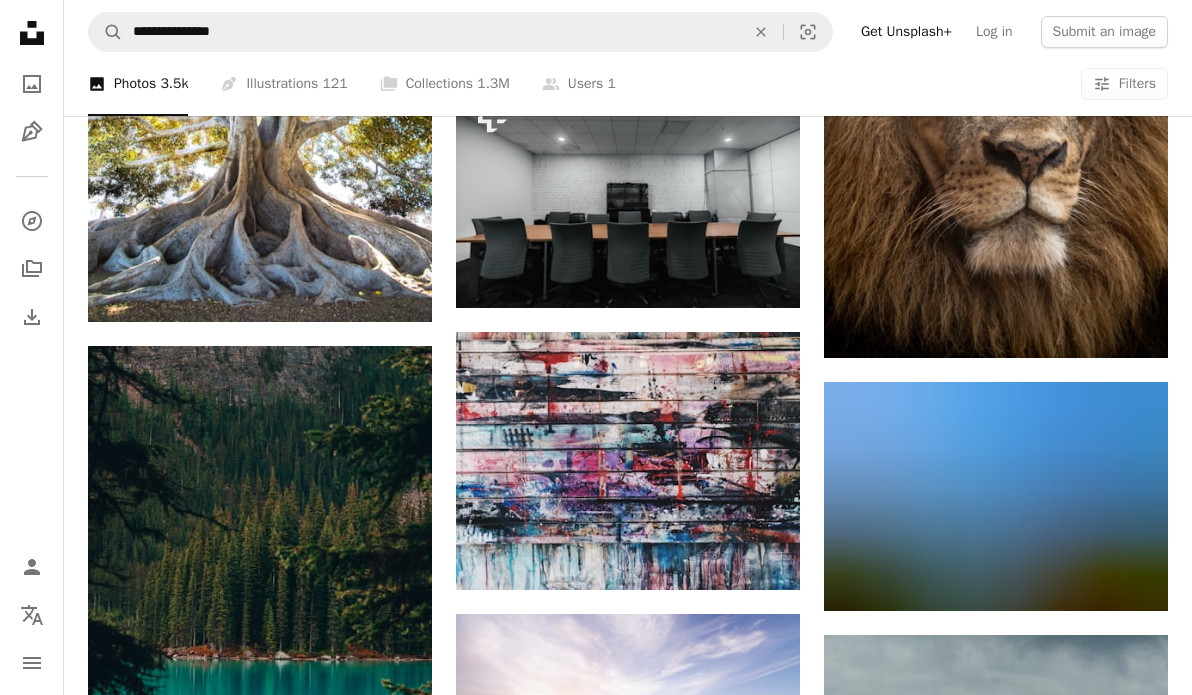 scroll, scrollTop: 47457, scrollLeft: 0, axis: vertical 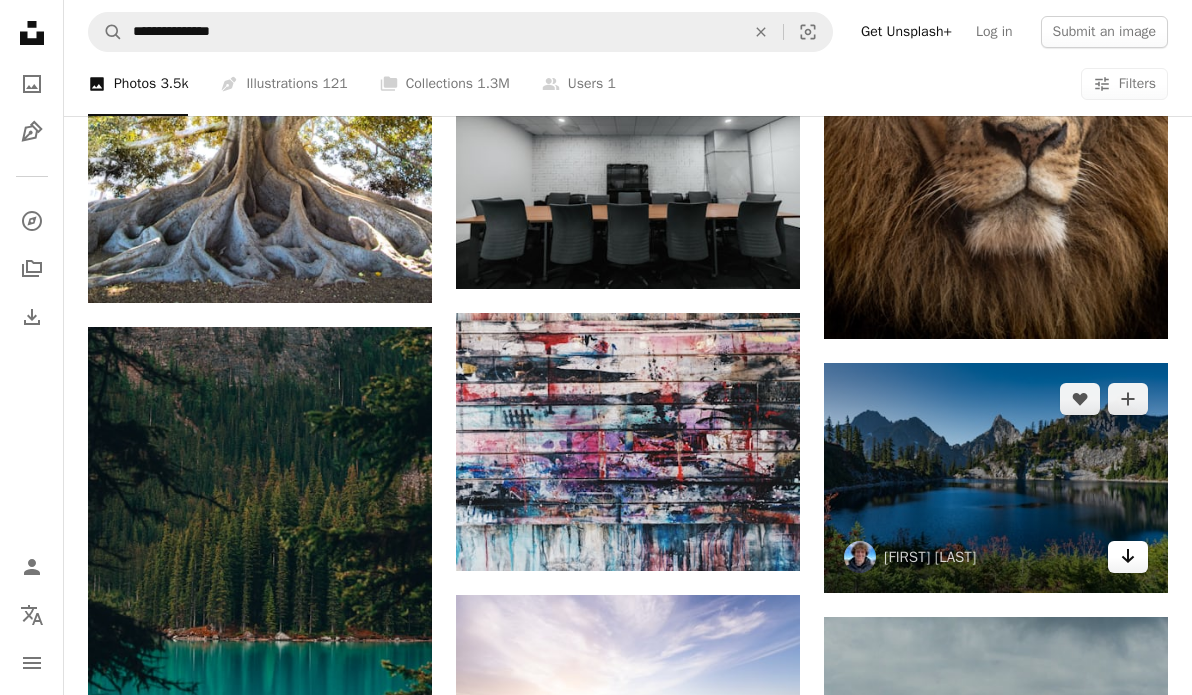 click on "Arrow pointing down" 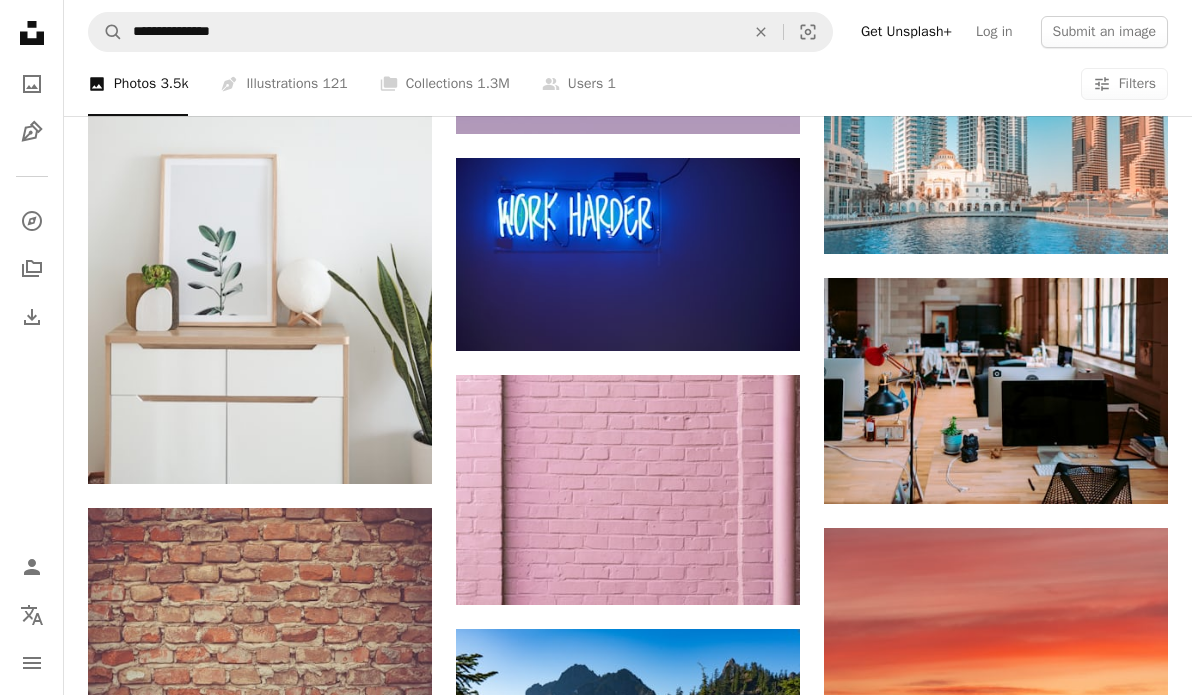 scroll, scrollTop: 52418, scrollLeft: 0, axis: vertical 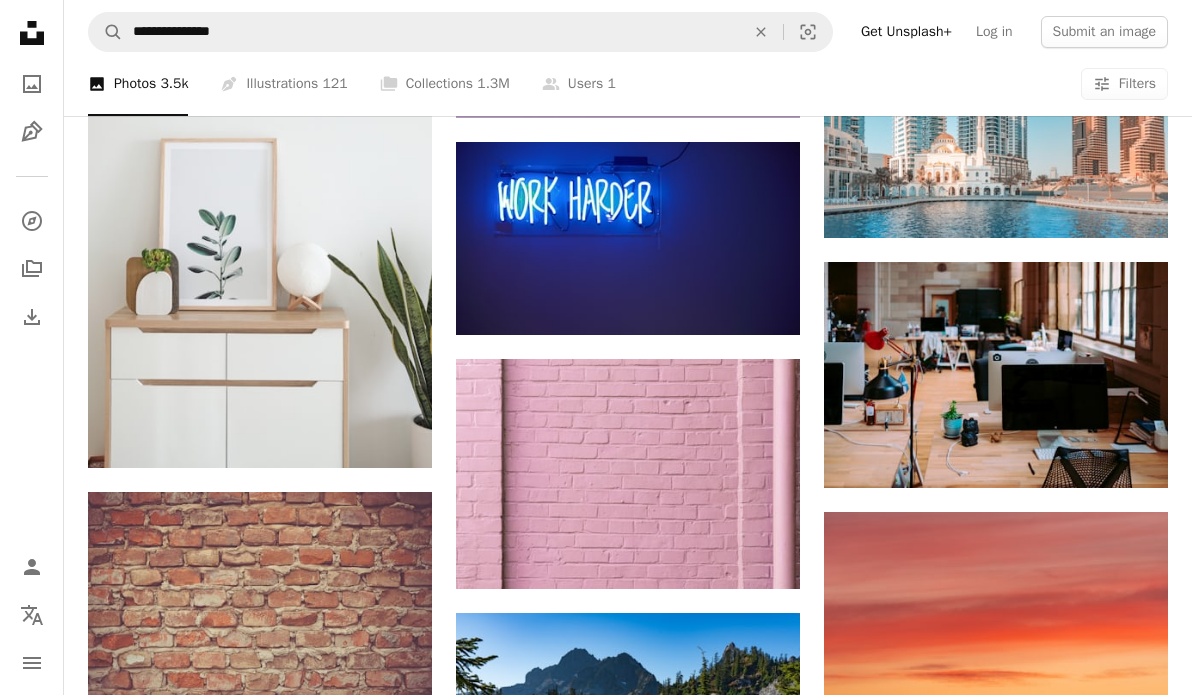 click on "[FIRST] [LAST]" at bounding box center (628, -24628) 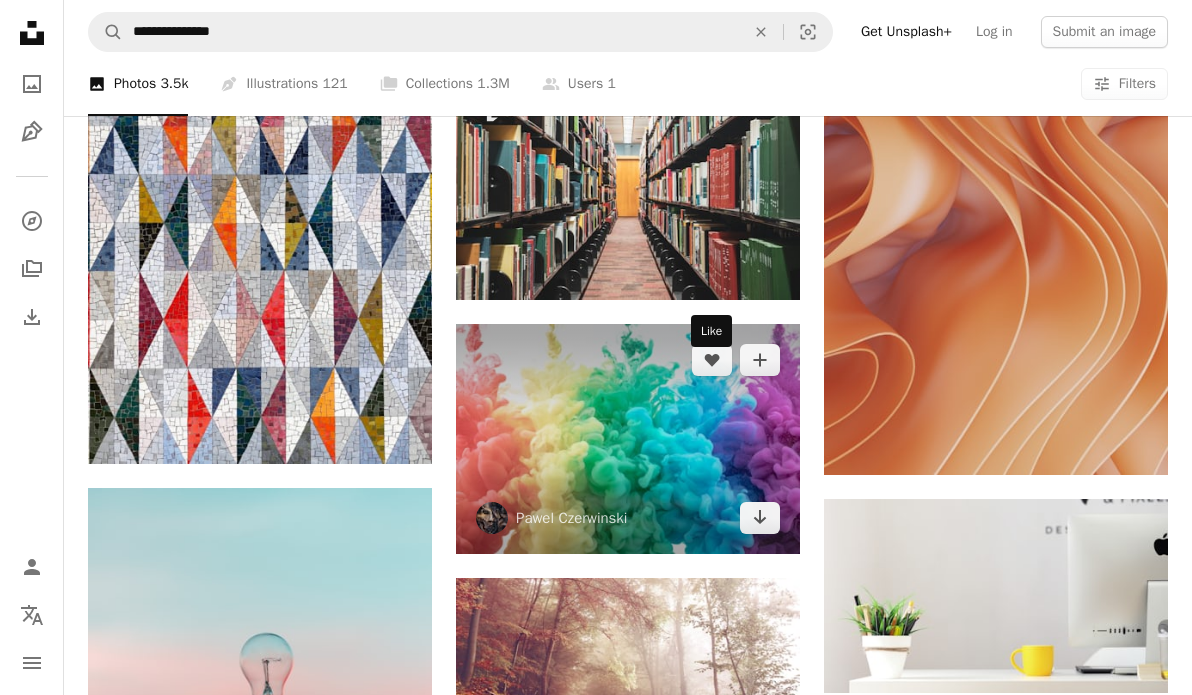 scroll, scrollTop: 58077, scrollLeft: 0, axis: vertical 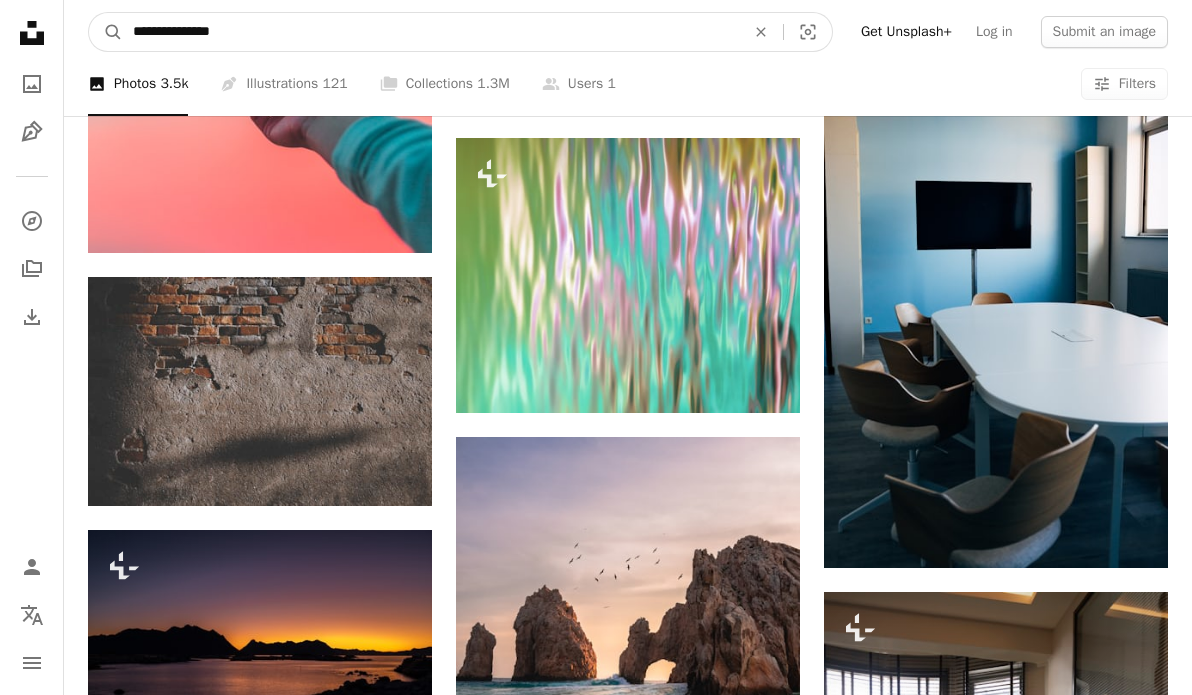 click on "**********" at bounding box center (431, 32) 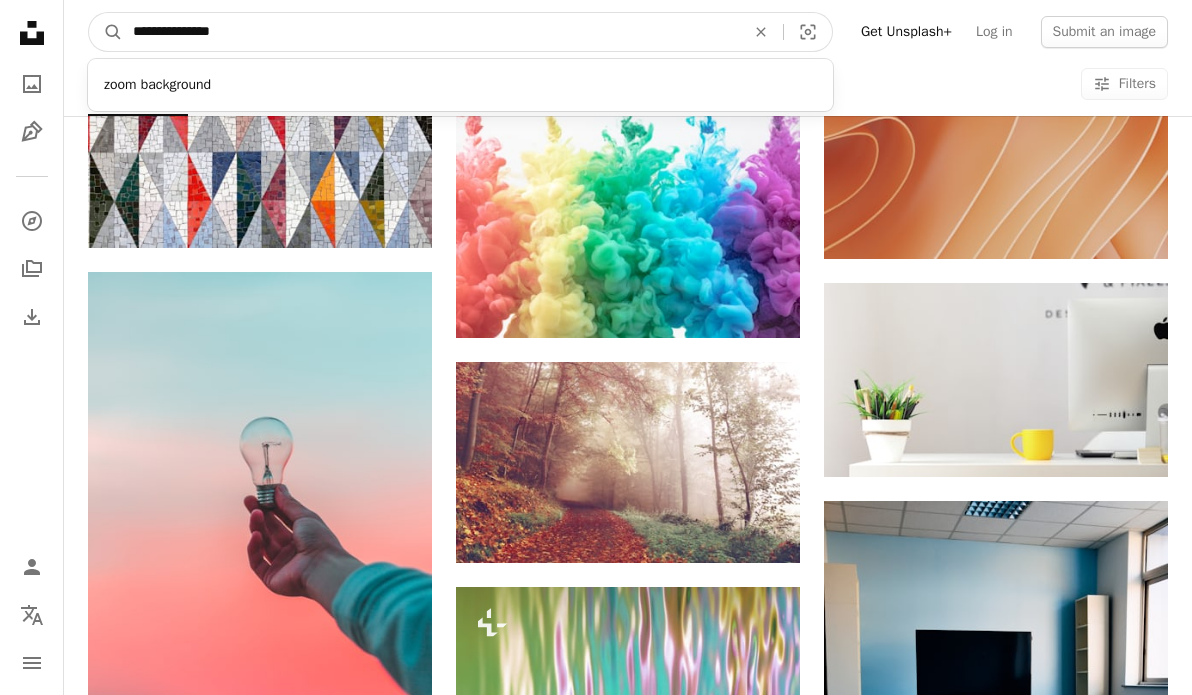 scroll, scrollTop: 56691, scrollLeft: 0, axis: vertical 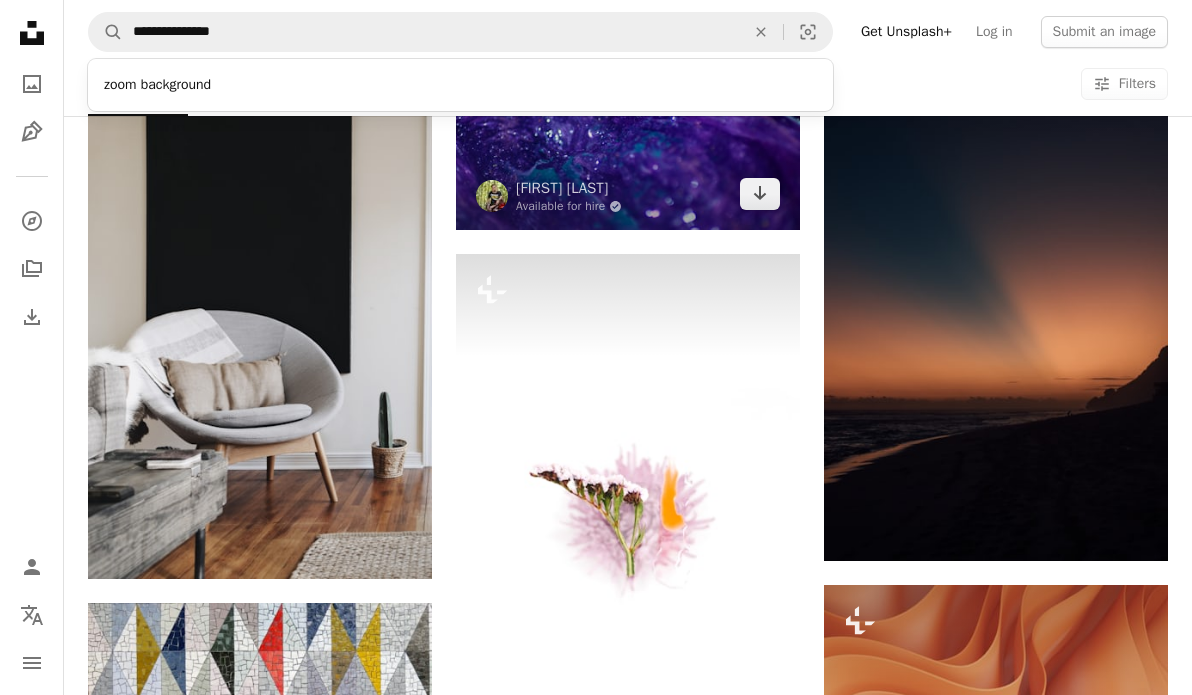 click at bounding box center [628, 131] 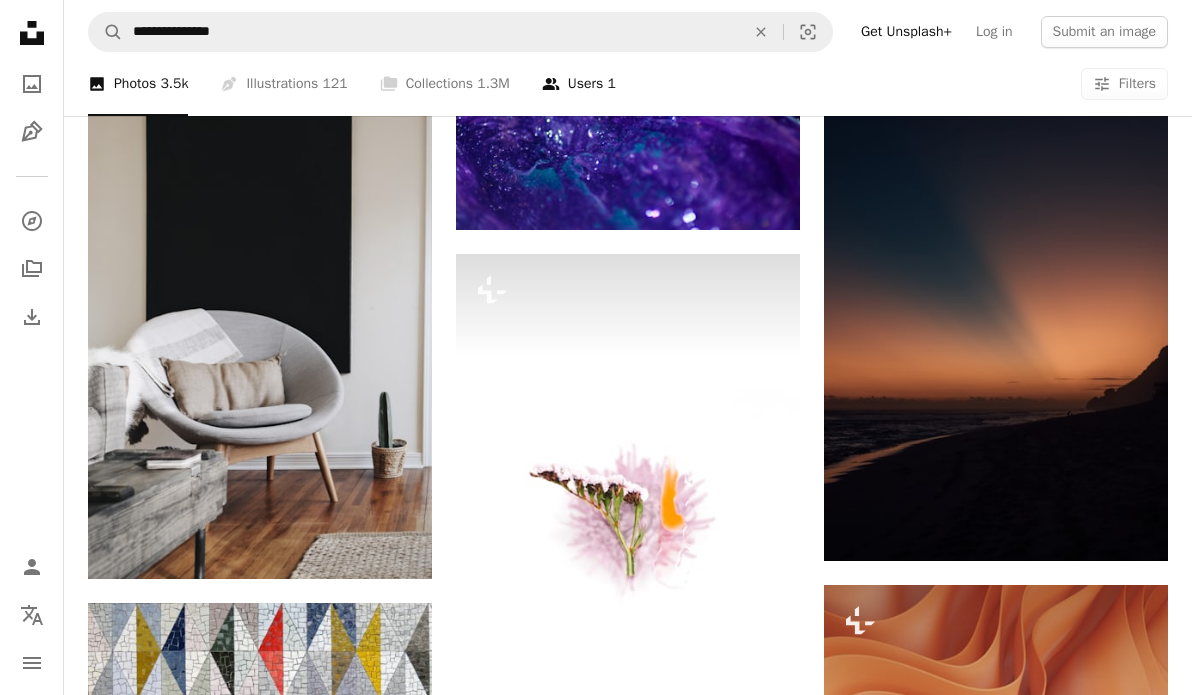 click on "[GROUP] [USERS]" at bounding box center (579, 84) 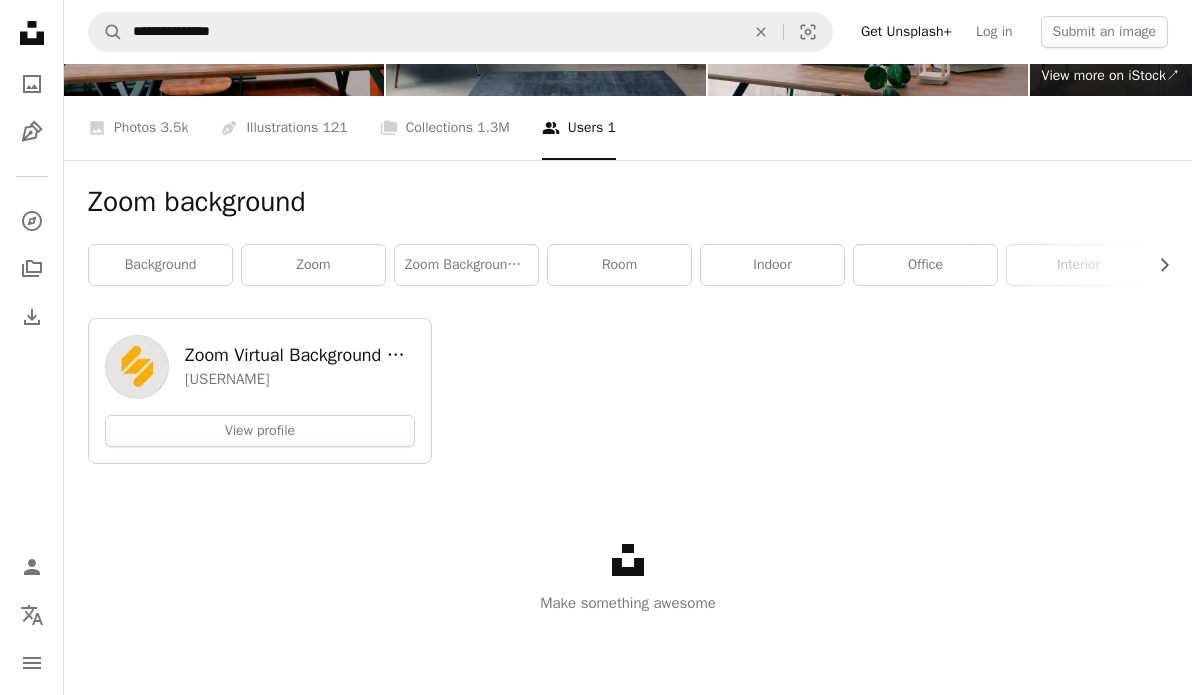 scroll, scrollTop: 0, scrollLeft: 0, axis: both 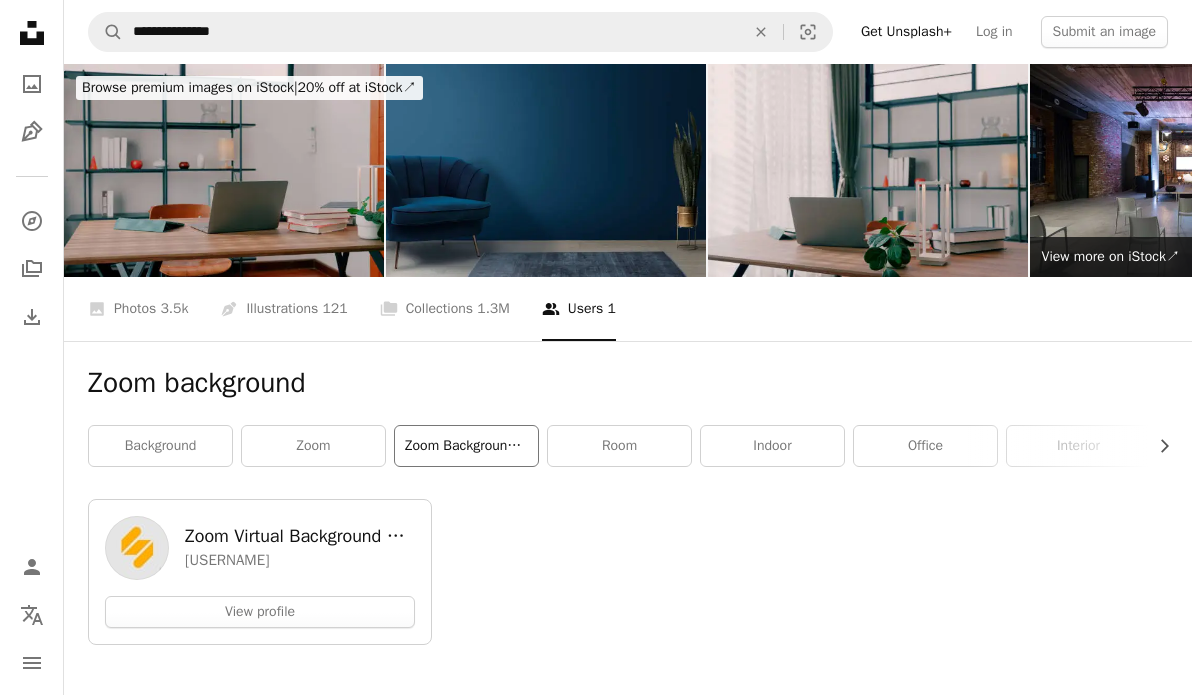 click on "zoom background office" at bounding box center (466, 446) 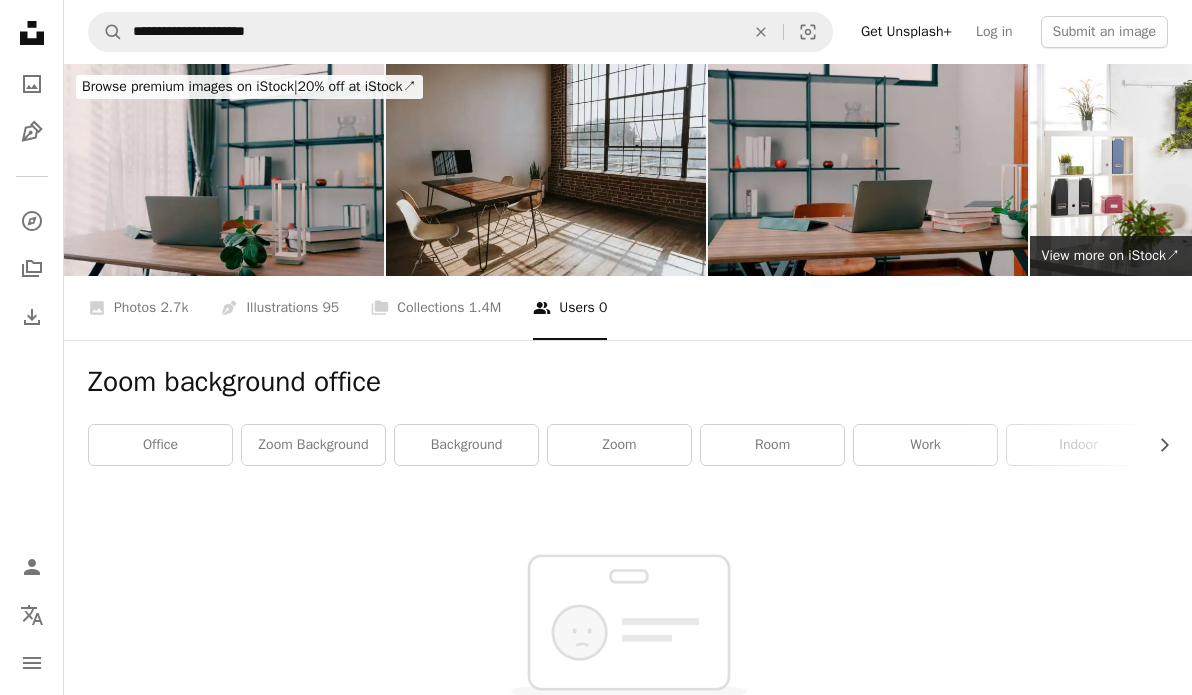 scroll, scrollTop: 0, scrollLeft: 0, axis: both 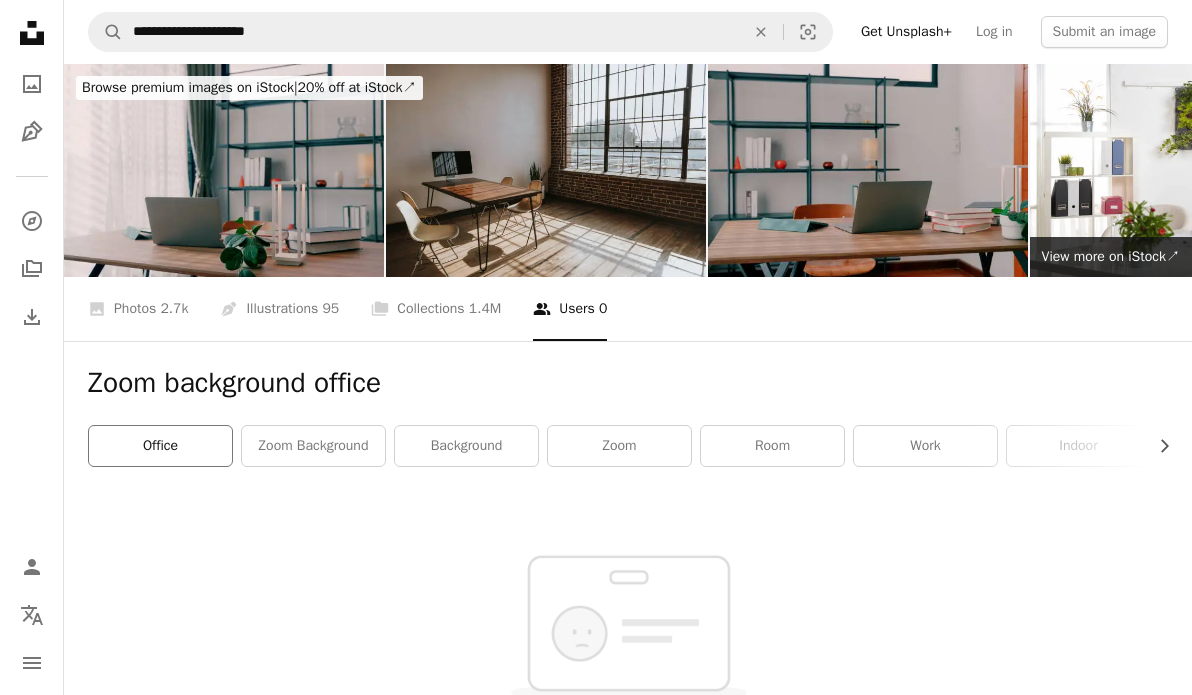 click on "office" at bounding box center [160, 446] 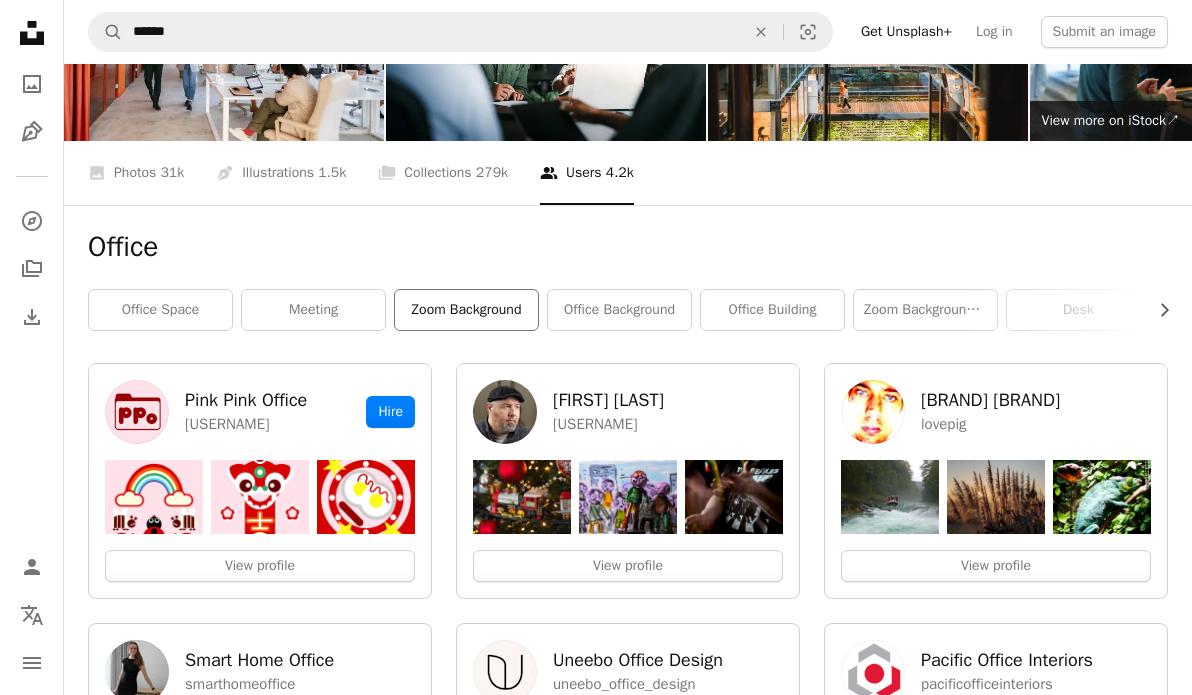 scroll, scrollTop: 112, scrollLeft: 0, axis: vertical 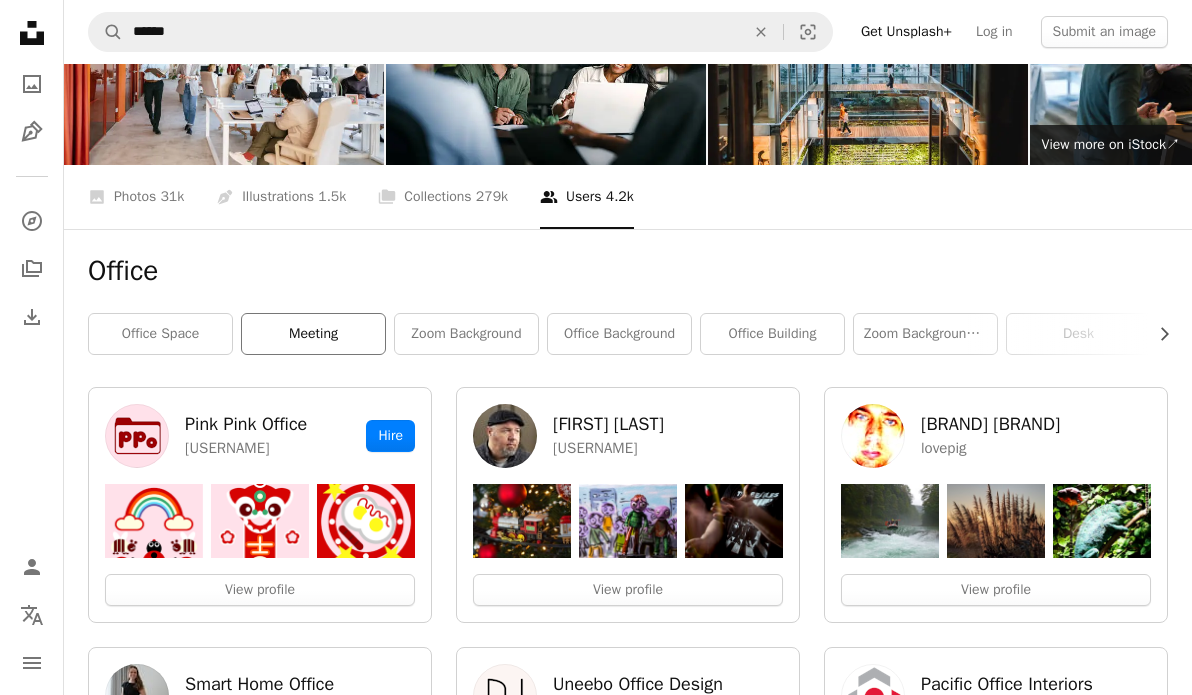 click on "meeting" at bounding box center (313, 334) 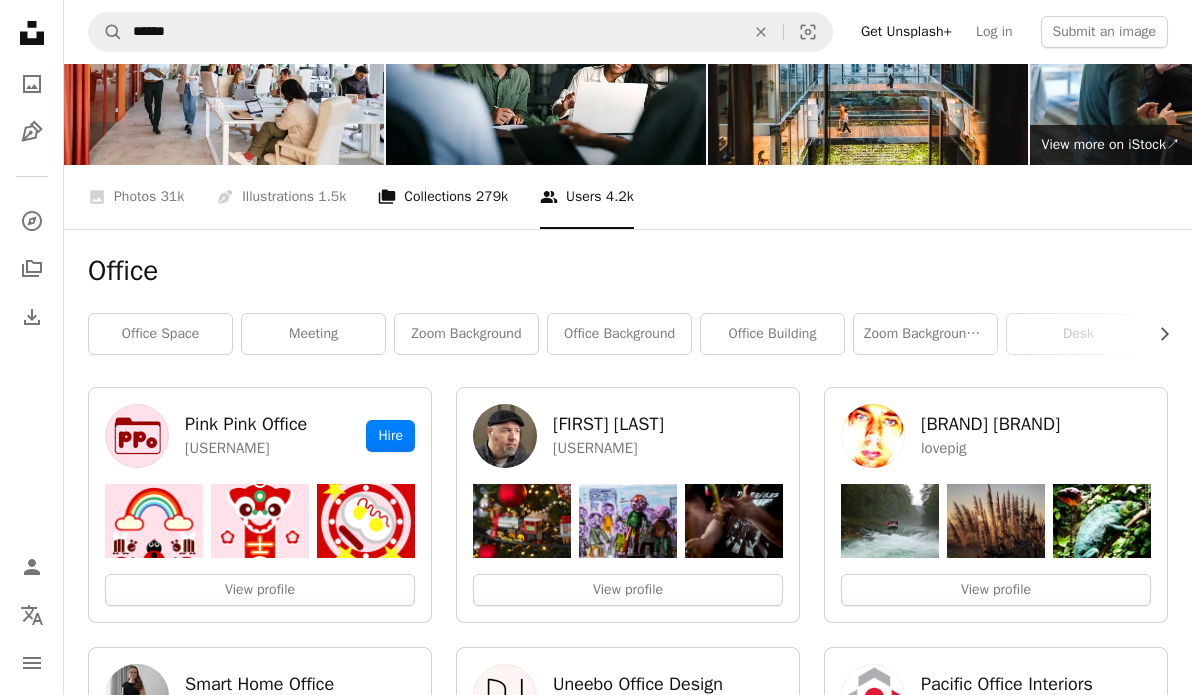 scroll, scrollTop: 0, scrollLeft: 0, axis: both 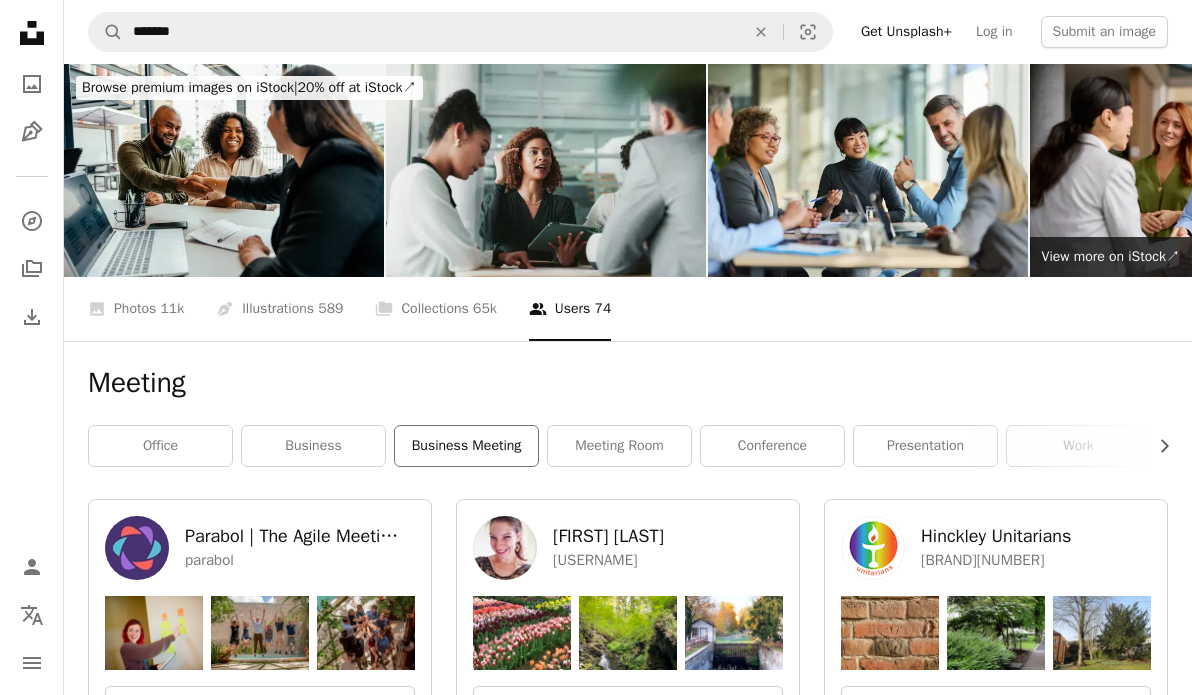 click on "business meeting" at bounding box center (466, 446) 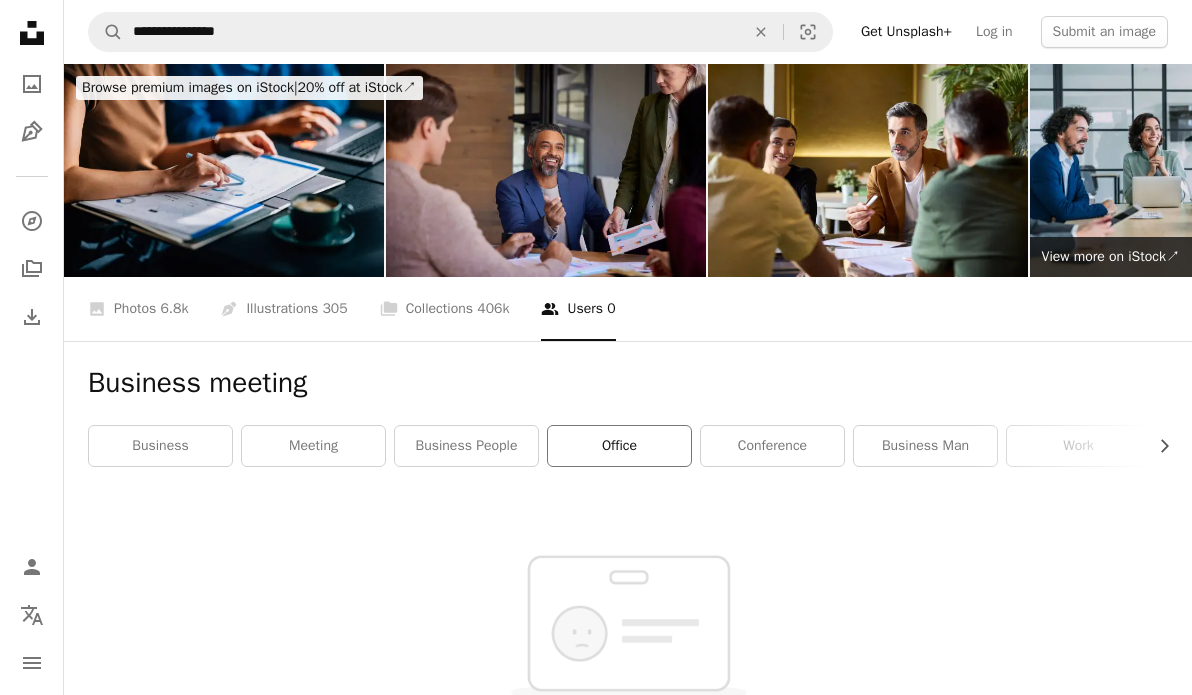 click on "office" at bounding box center (619, 446) 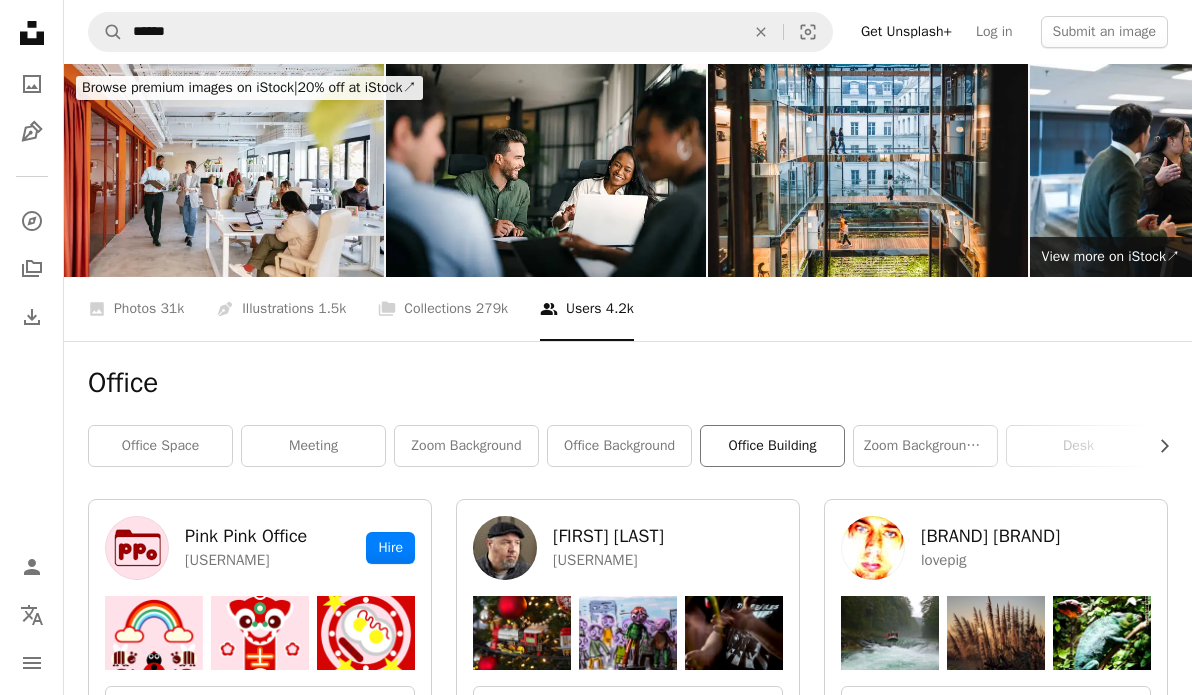 click on "office building" at bounding box center [772, 446] 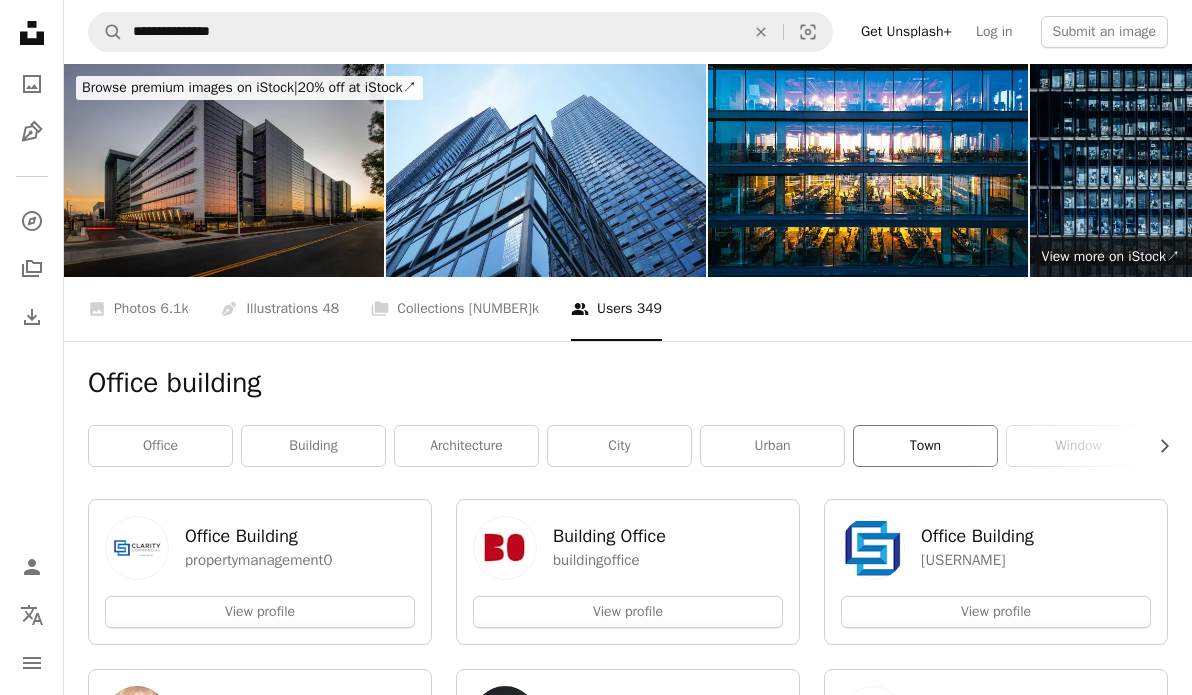 click on "town" at bounding box center [925, 446] 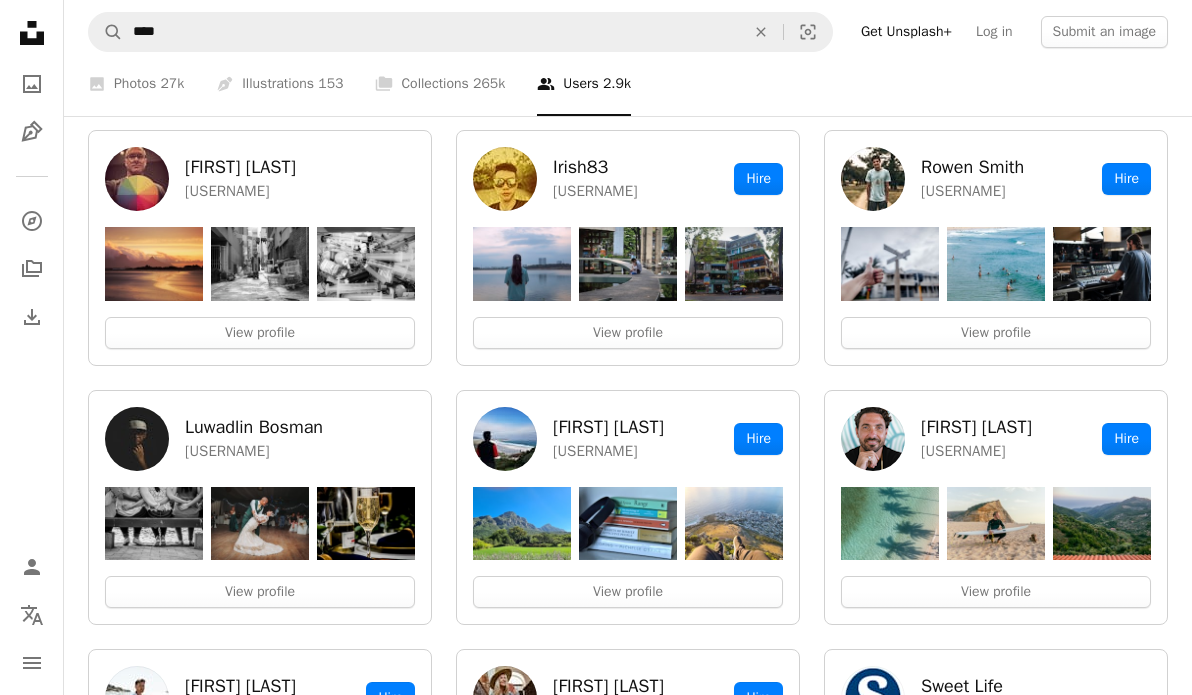 scroll, scrollTop: 0, scrollLeft: 0, axis: both 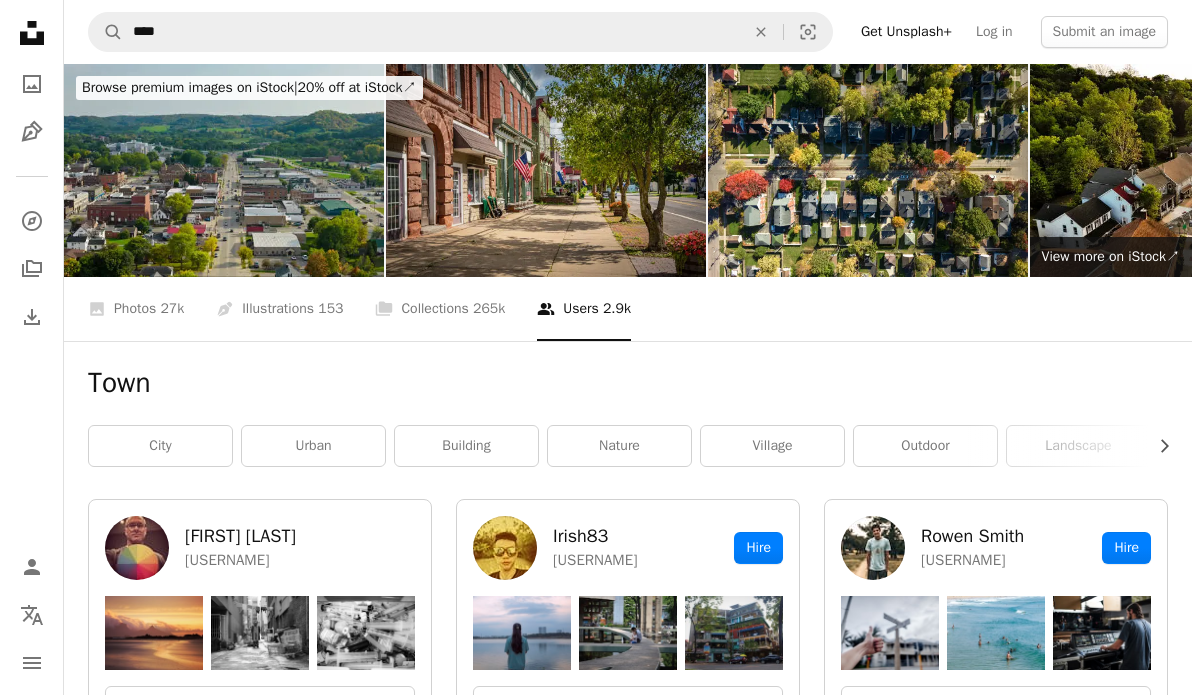 click at bounding box center [546, 170] 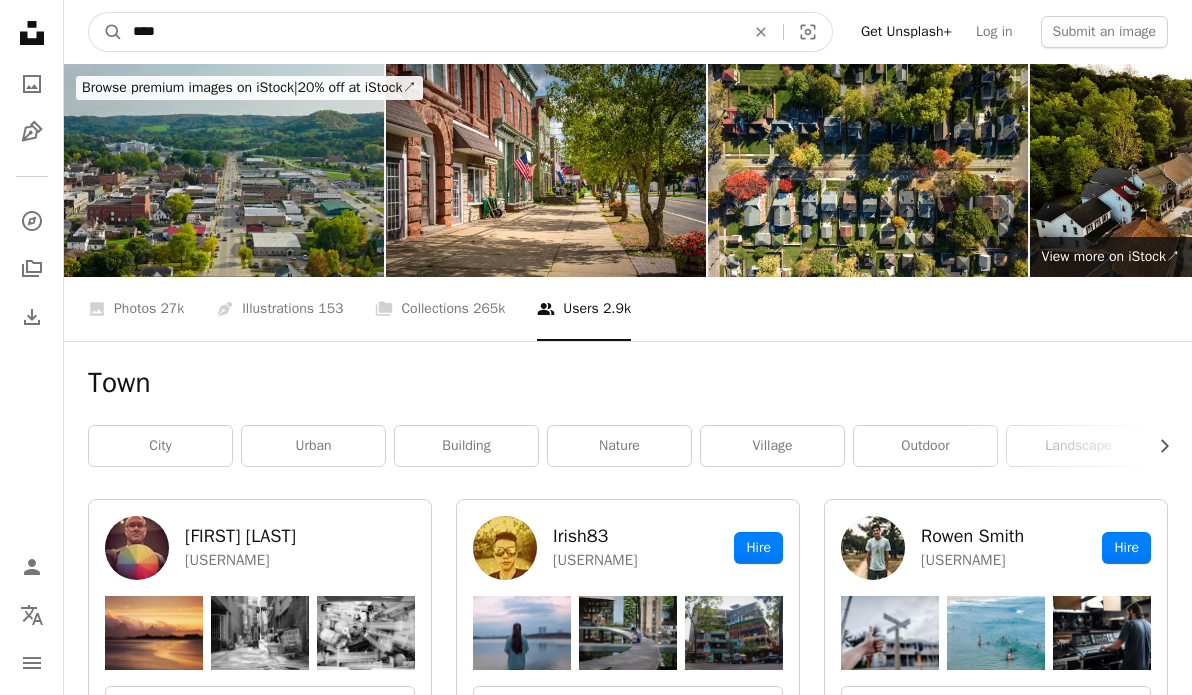 click on "****" at bounding box center (431, 32) 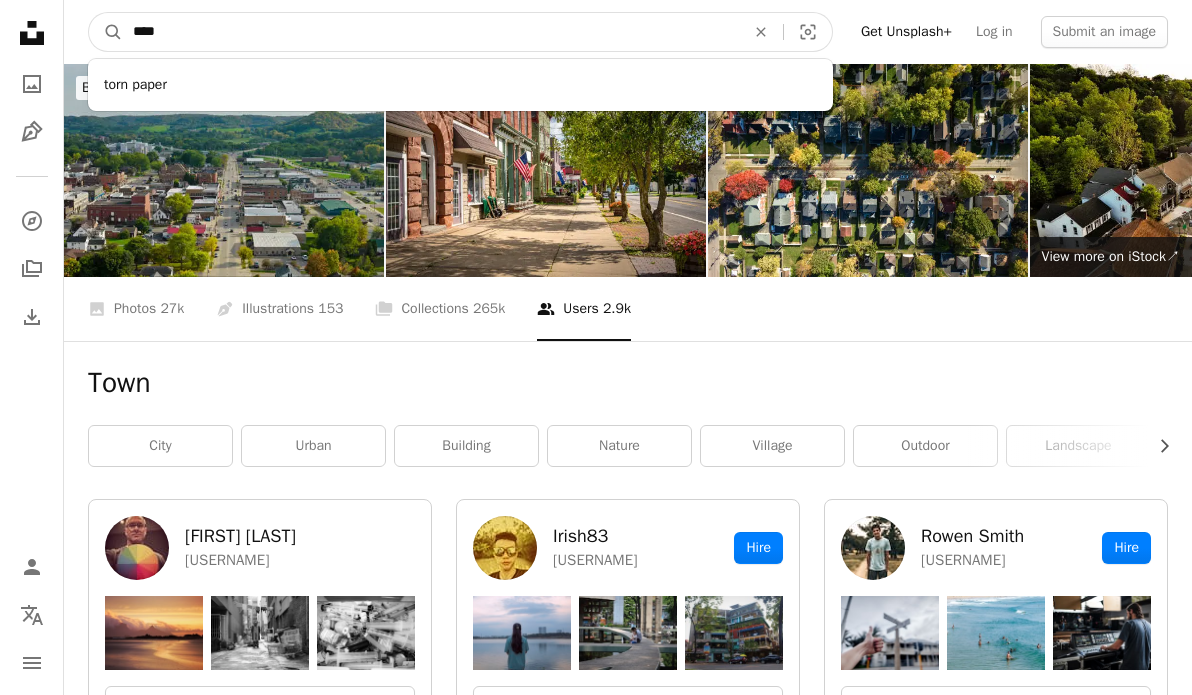 drag, startPoint x: 193, startPoint y: 32, endPoint x: 64, endPoint y: 34, distance: 129.0155 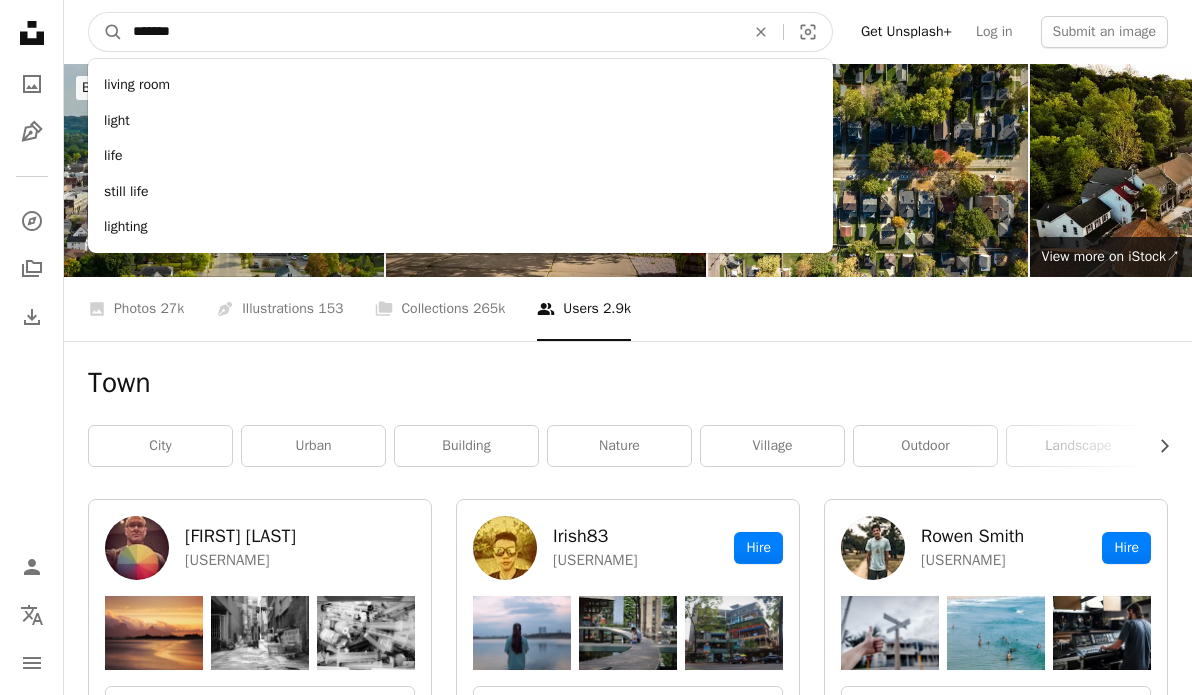 type on "*******" 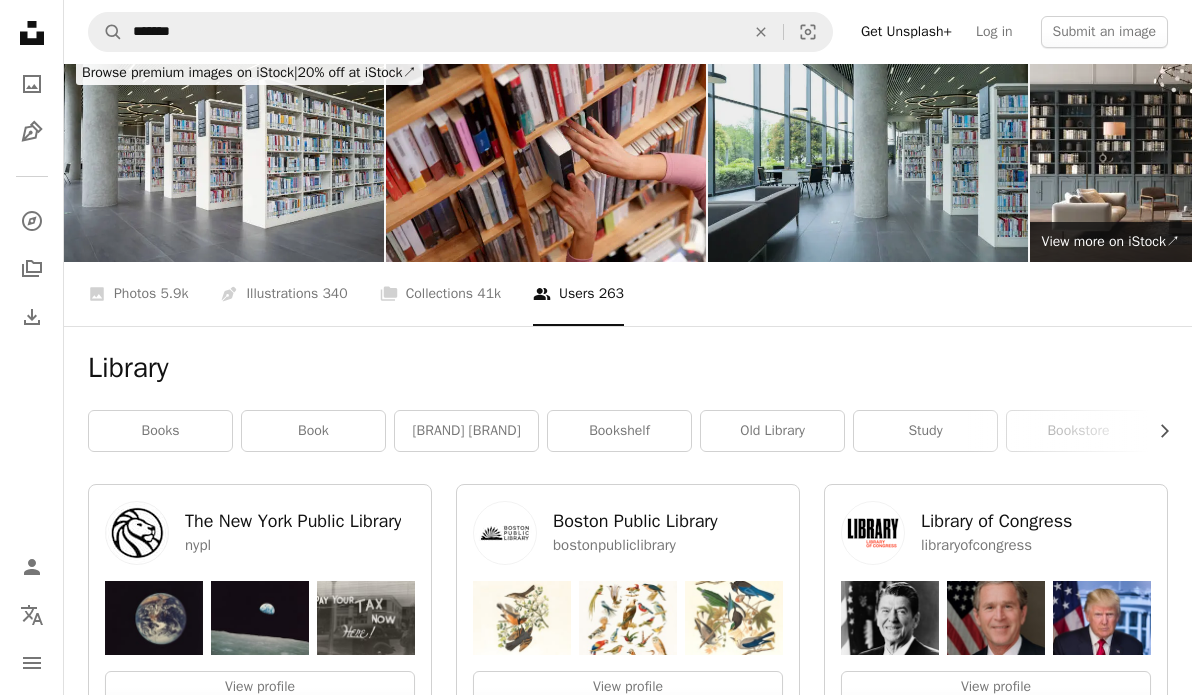 scroll, scrollTop: 0, scrollLeft: 0, axis: both 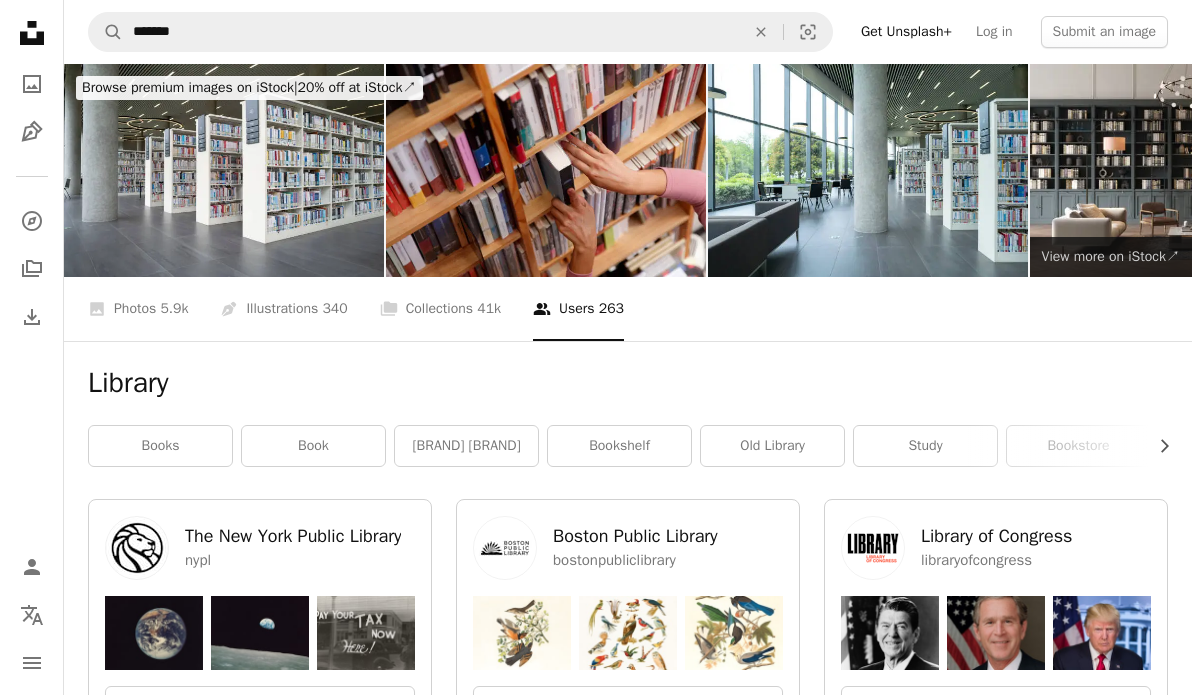 click on "View more on iStock  ↗" at bounding box center [1111, 256] 